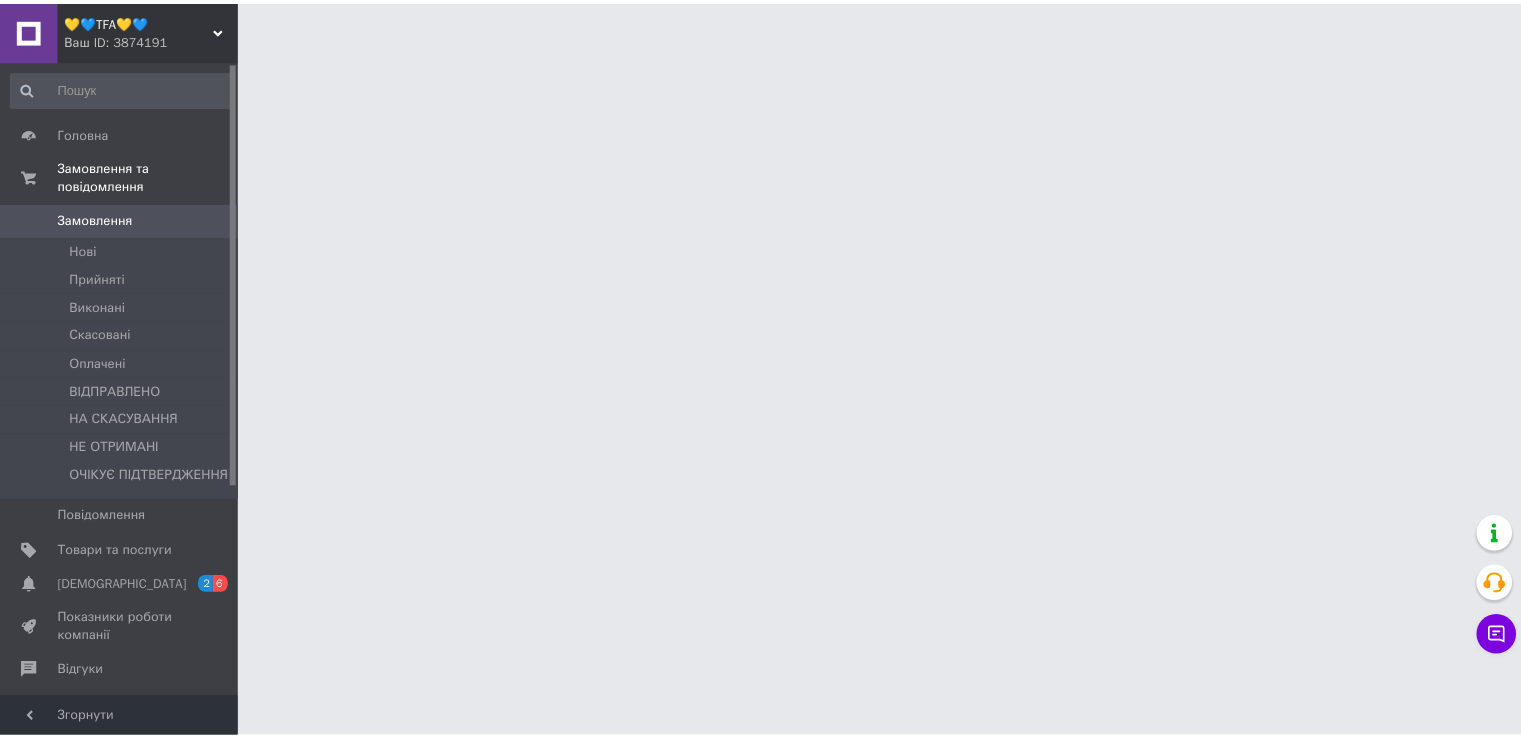 scroll, scrollTop: 0, scrollLeft: 0, axis: both 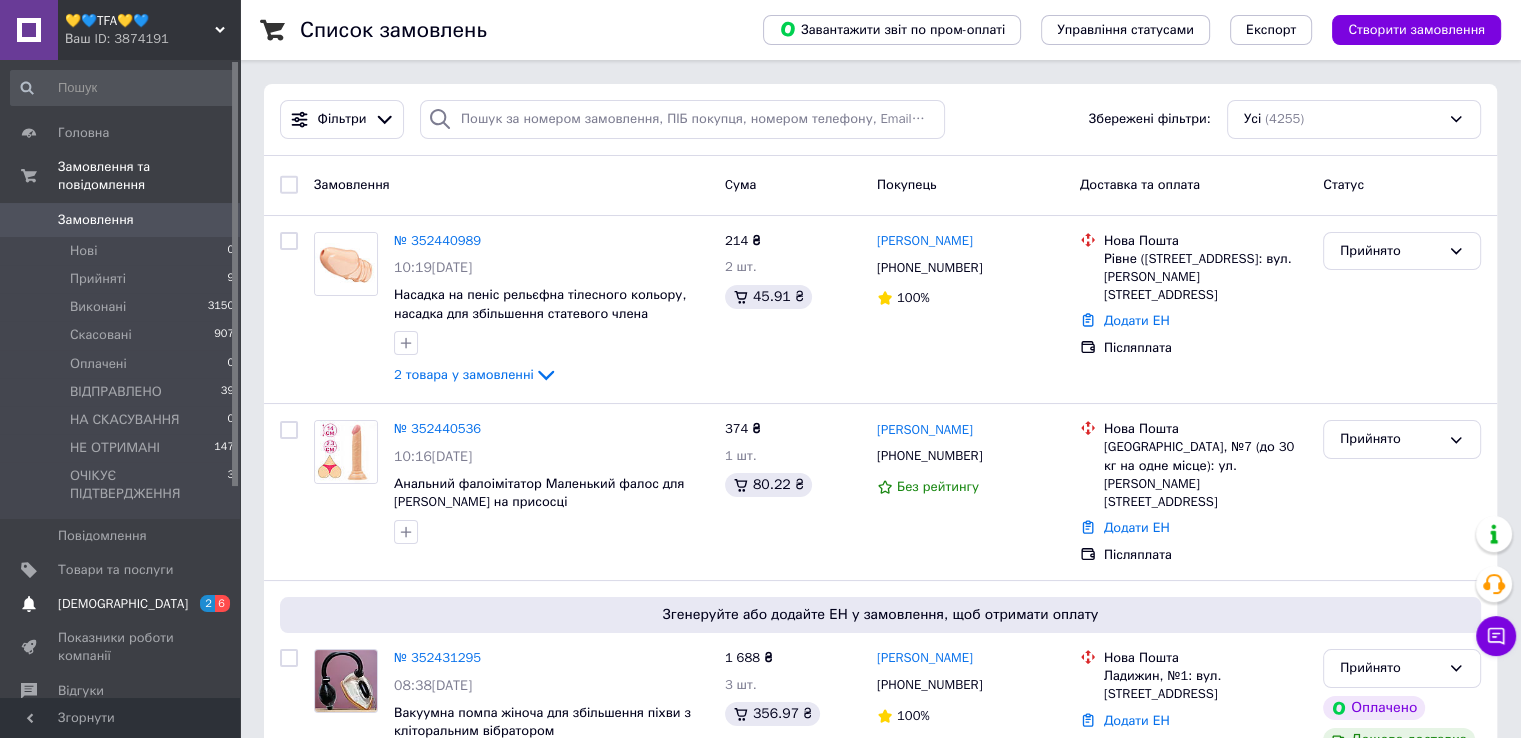 click on "[DEMOGRAPHIC_DATA]" at bounding box center (123, 604) 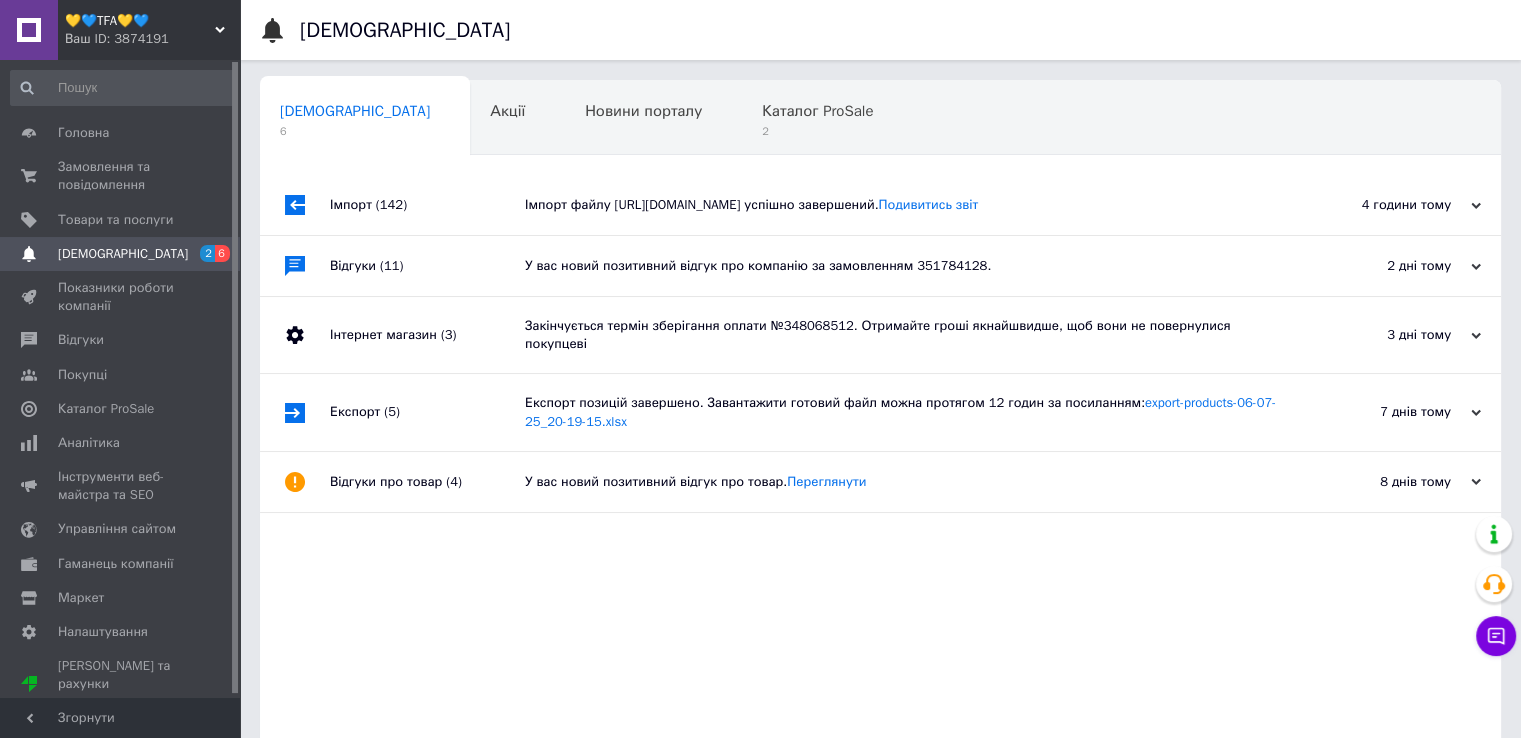 click on "Імпорт файлу https://uasale.com.ua/products_feed.xml?hash_tag=47f0520952fa46851c2f33828ed9594e&sales_notes=&product_ids=&label_ids=14608608&exclude_fields=&html_description=1&yandex_cpa=&process_presence_sure=&languages=uk%2Cru&group_ids=&extra_fields=quantityInStock%2Ckeywords успішно завершений.  Подивитись звіт" at bounding box center [903, 205] 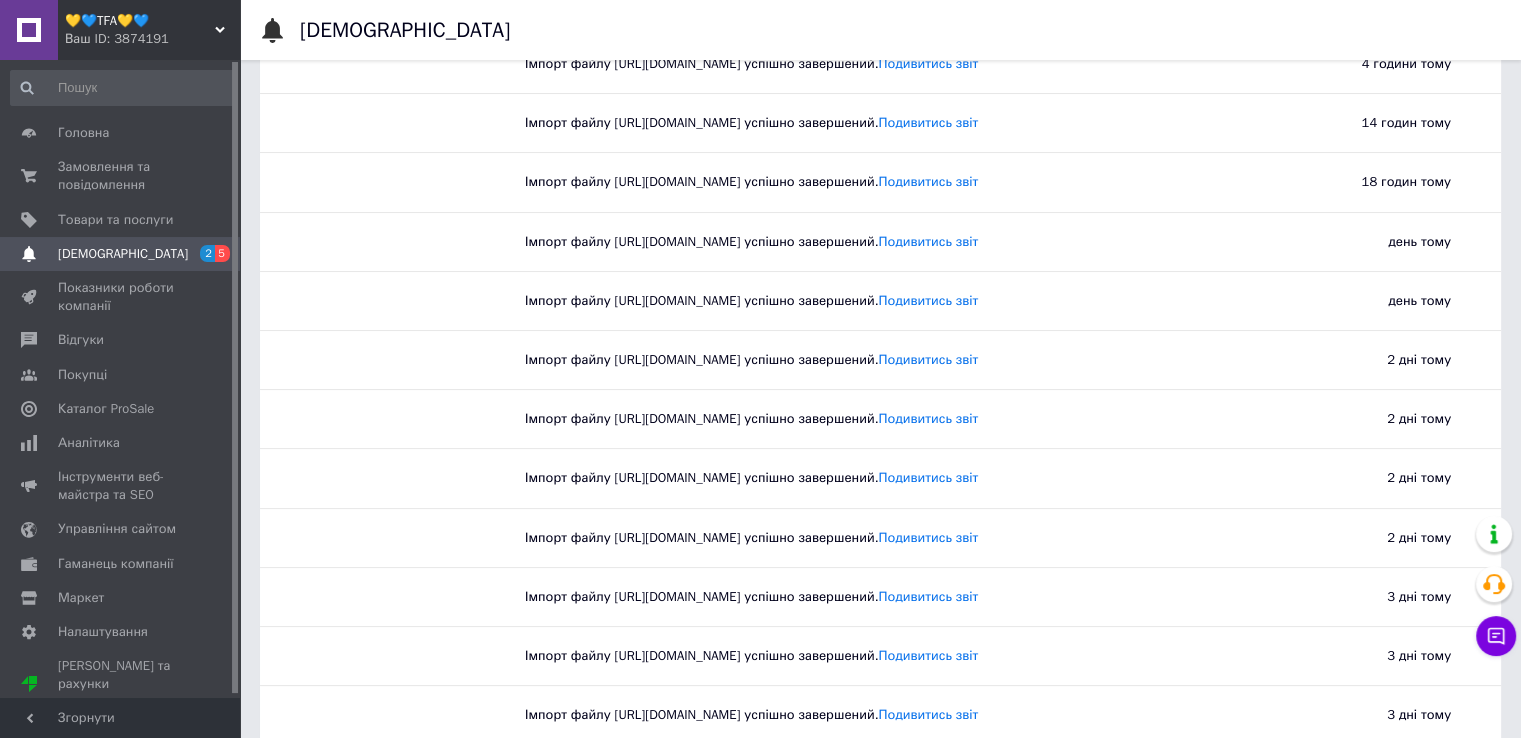 scroll, scrollTop: 0, scrollLeft: 0, axis: both 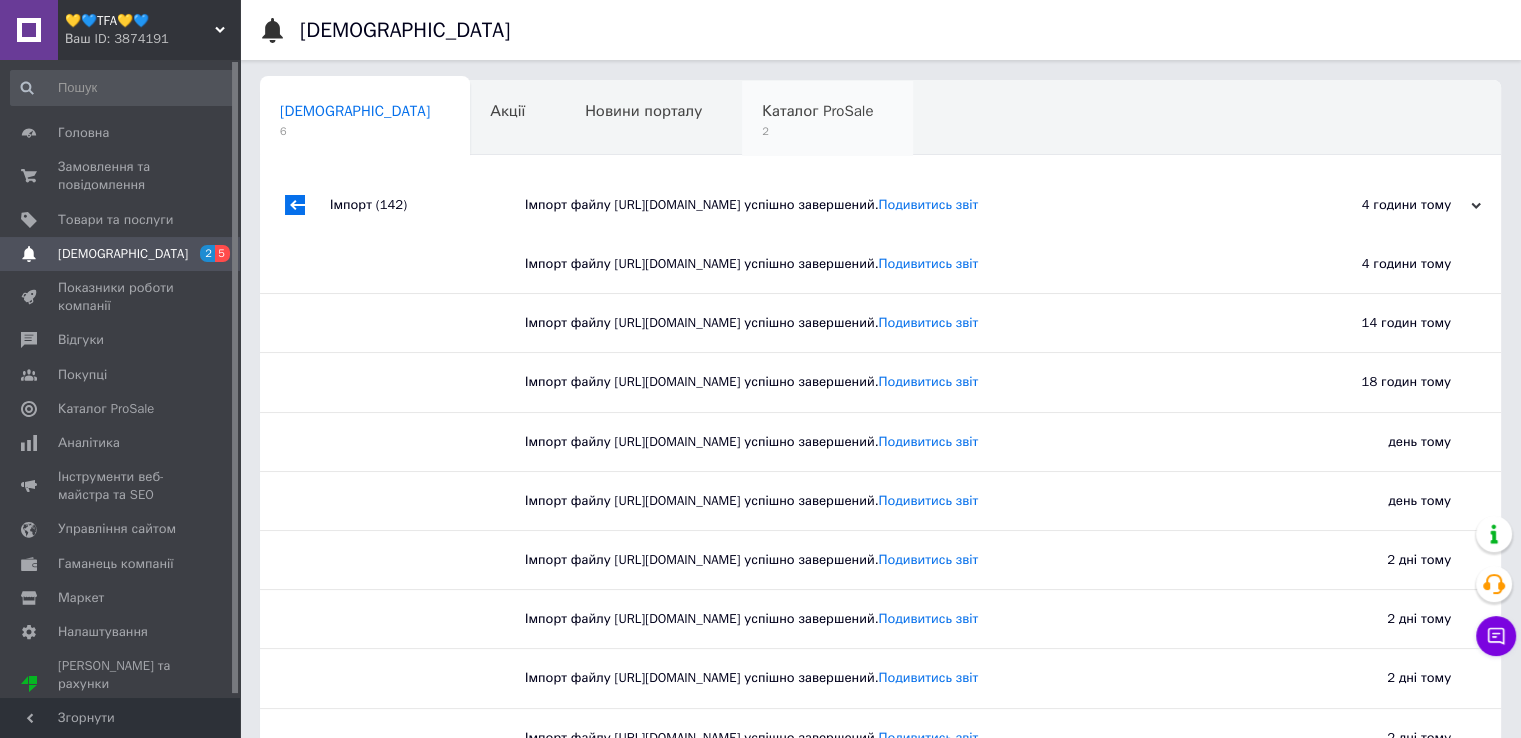 click on "2" at bounding box center (817, 131) 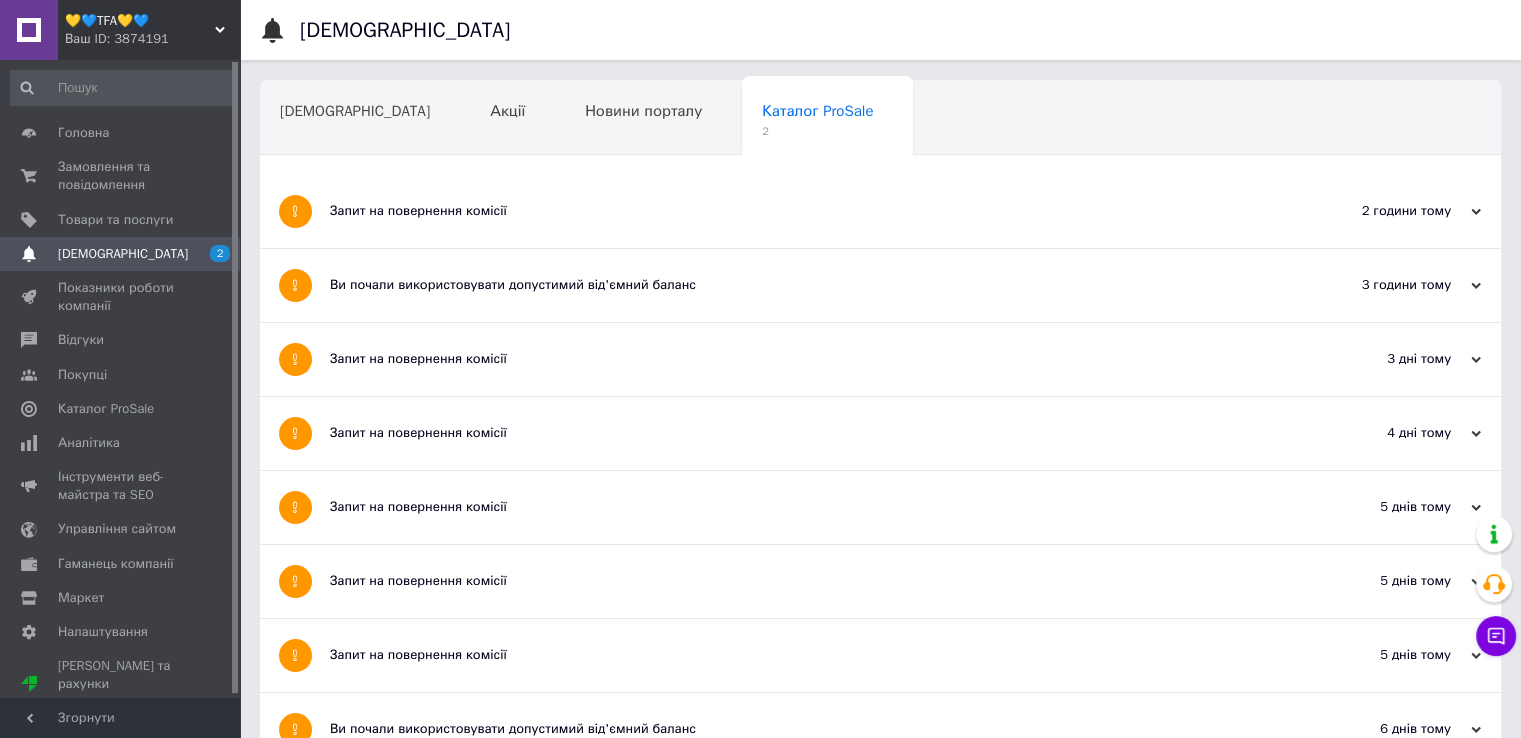 click on "Ви почали використовувати допустимий від'ємний баланс" at bounding box center (805, 285) 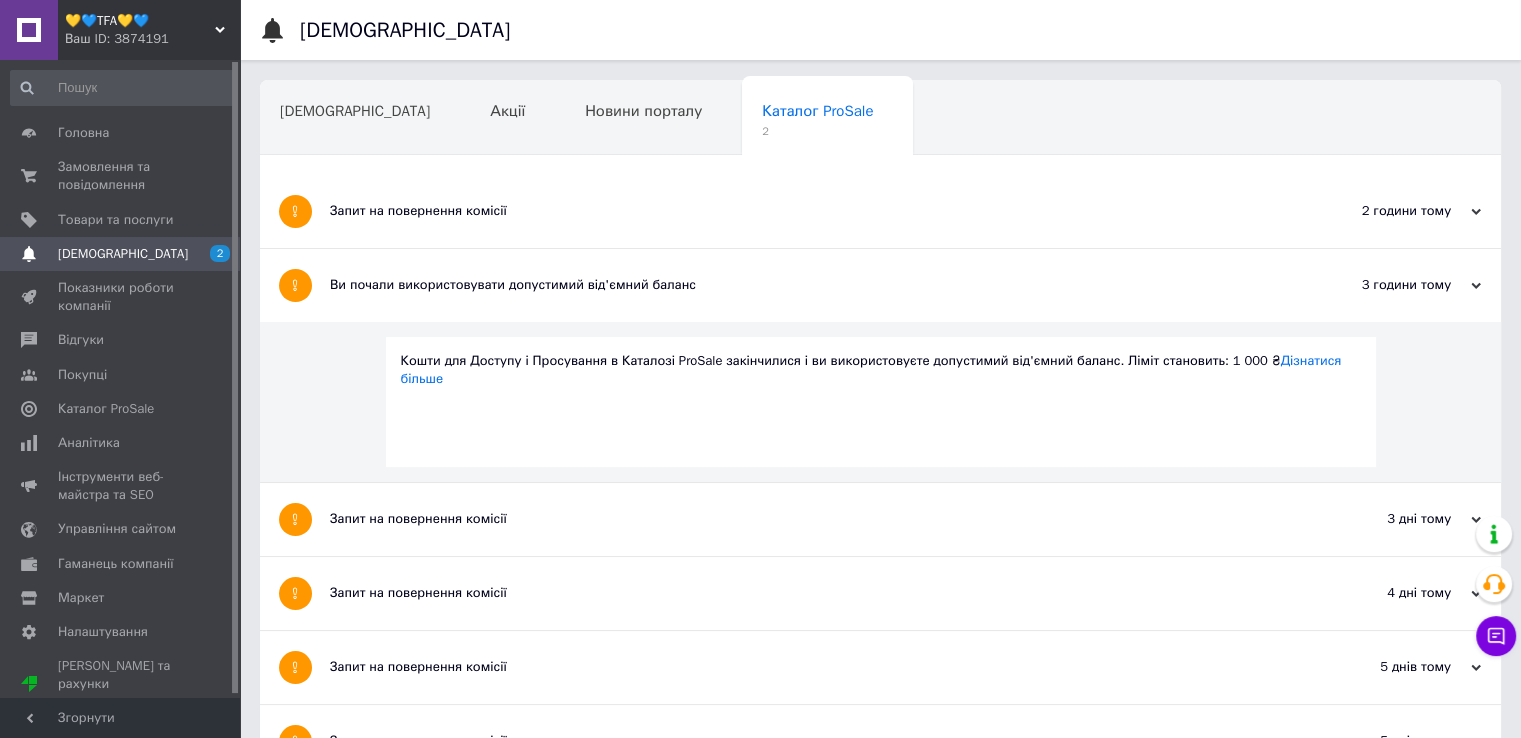 click on "Запит на повернення комісії" at bounding box center [805, 211] 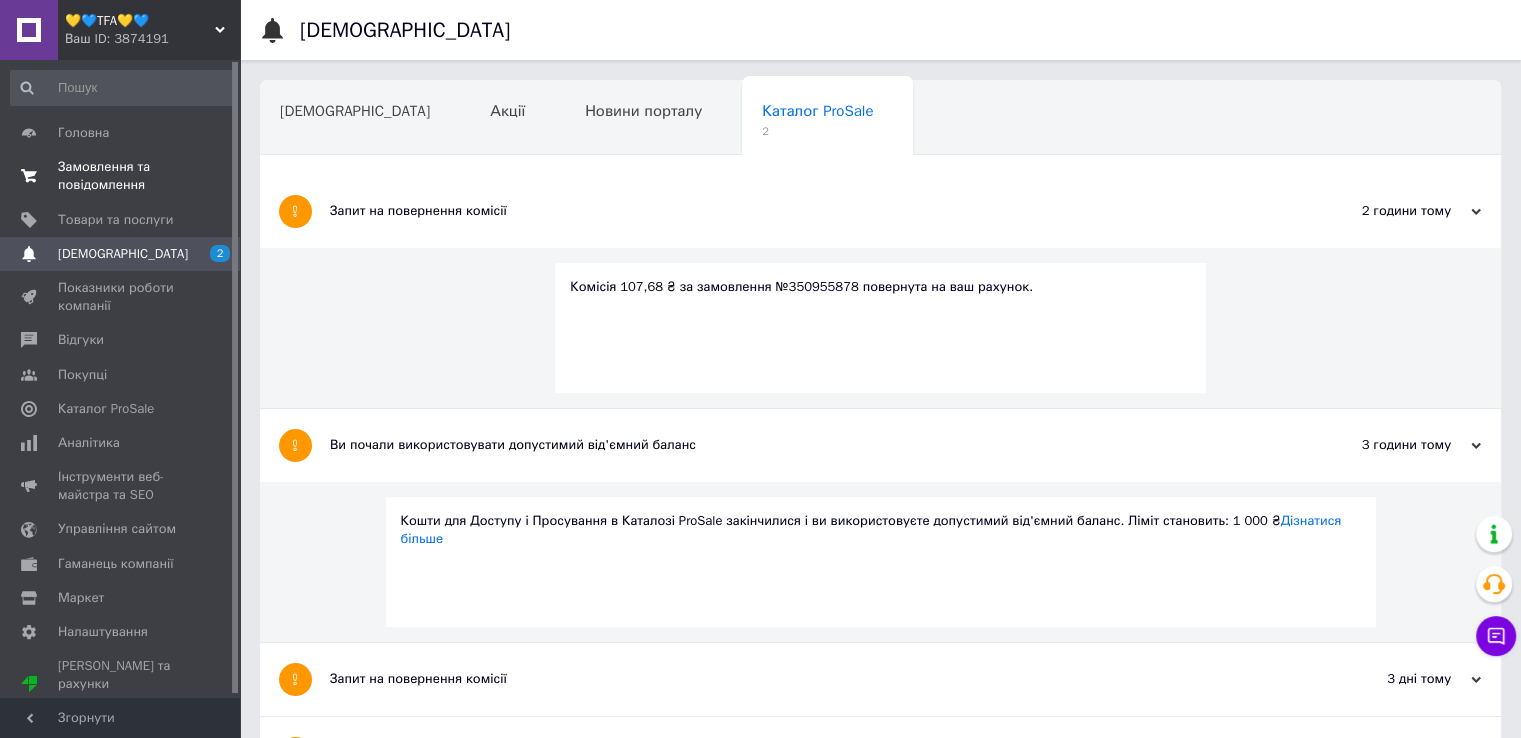 click on "Замовлення та повідомлення" at bounding box center (121, 176) 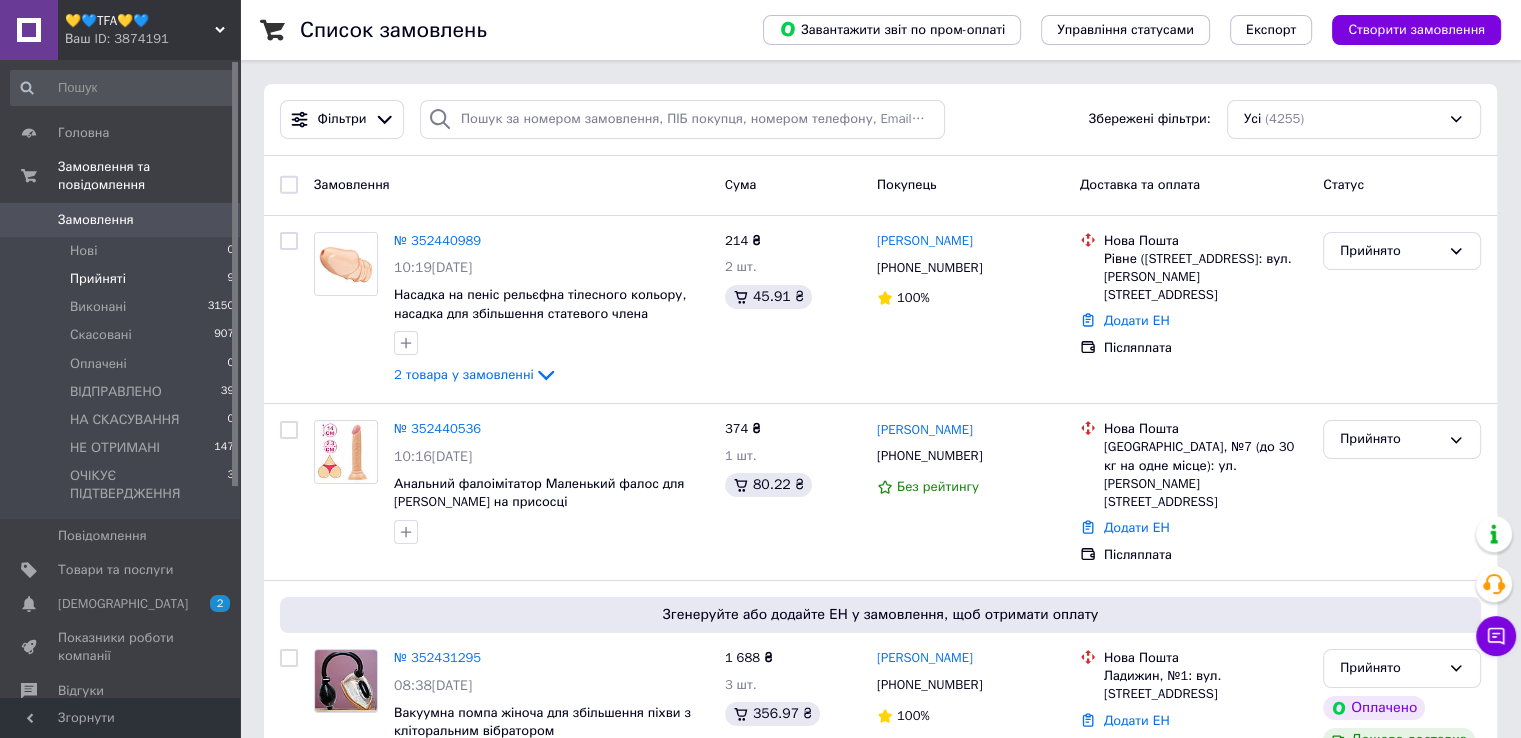 click on "Прийняті" at bounding box center (98, 279) 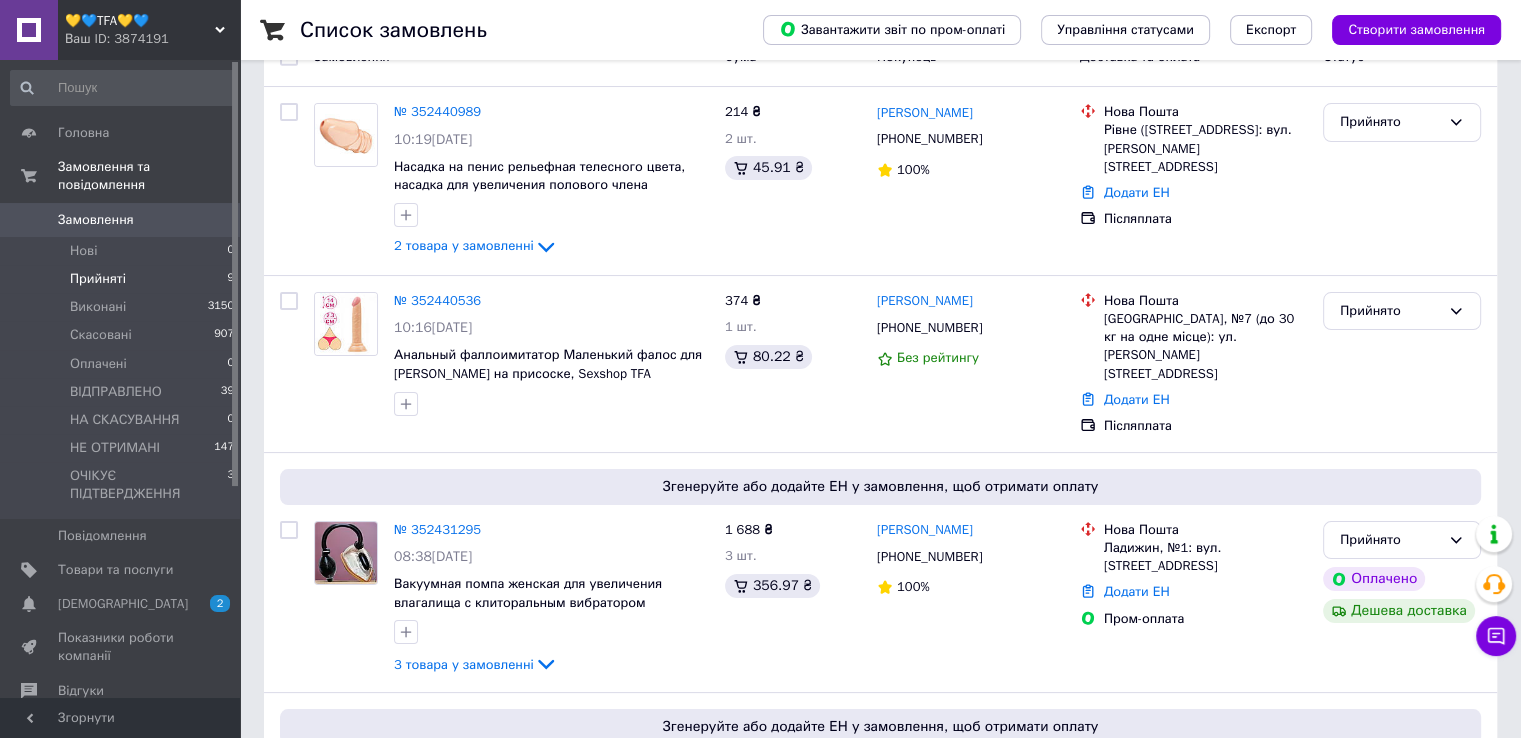 scroll, scrollTop: 0, scrollLeft: 0, axis: both 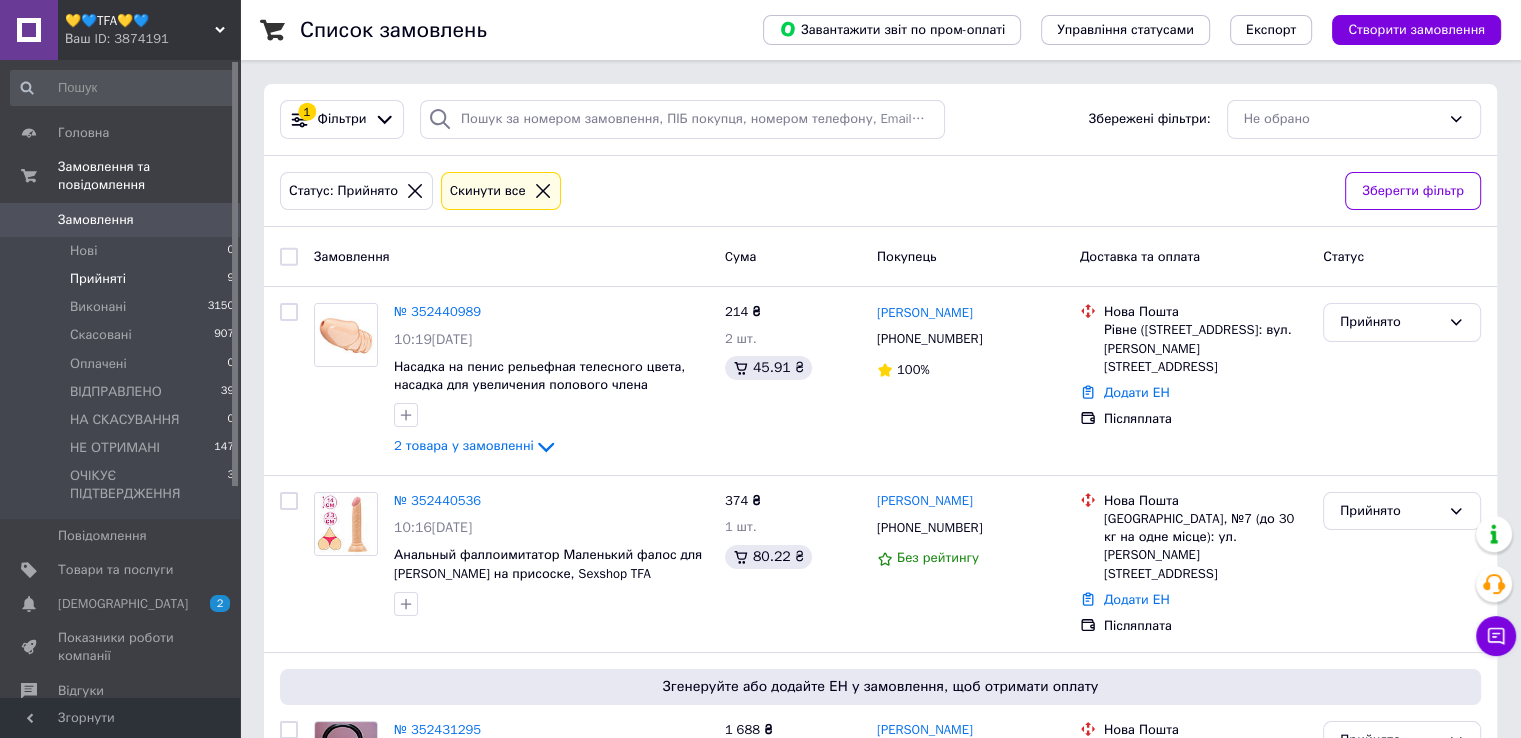 click at bounding box center [289, 257] 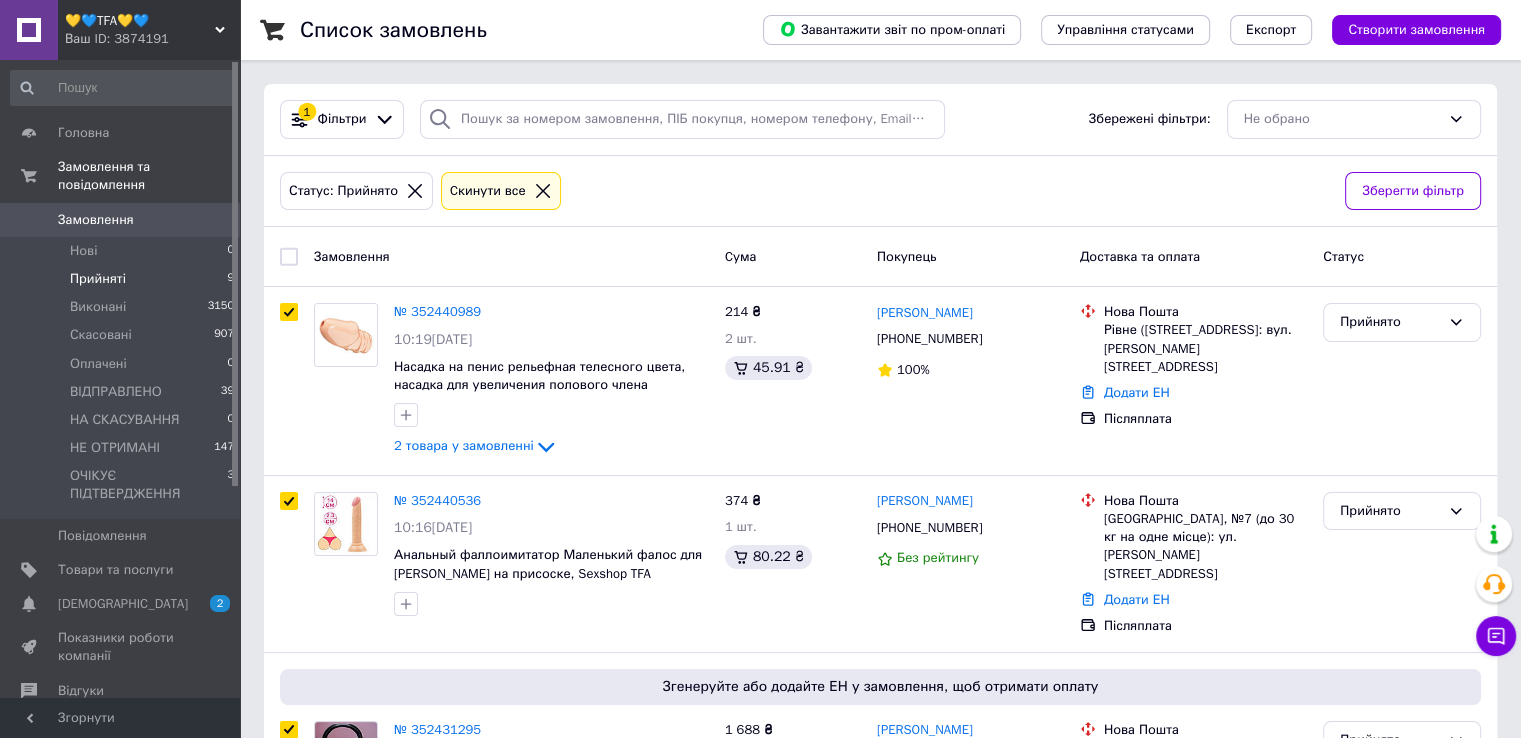 checkbox on "true" 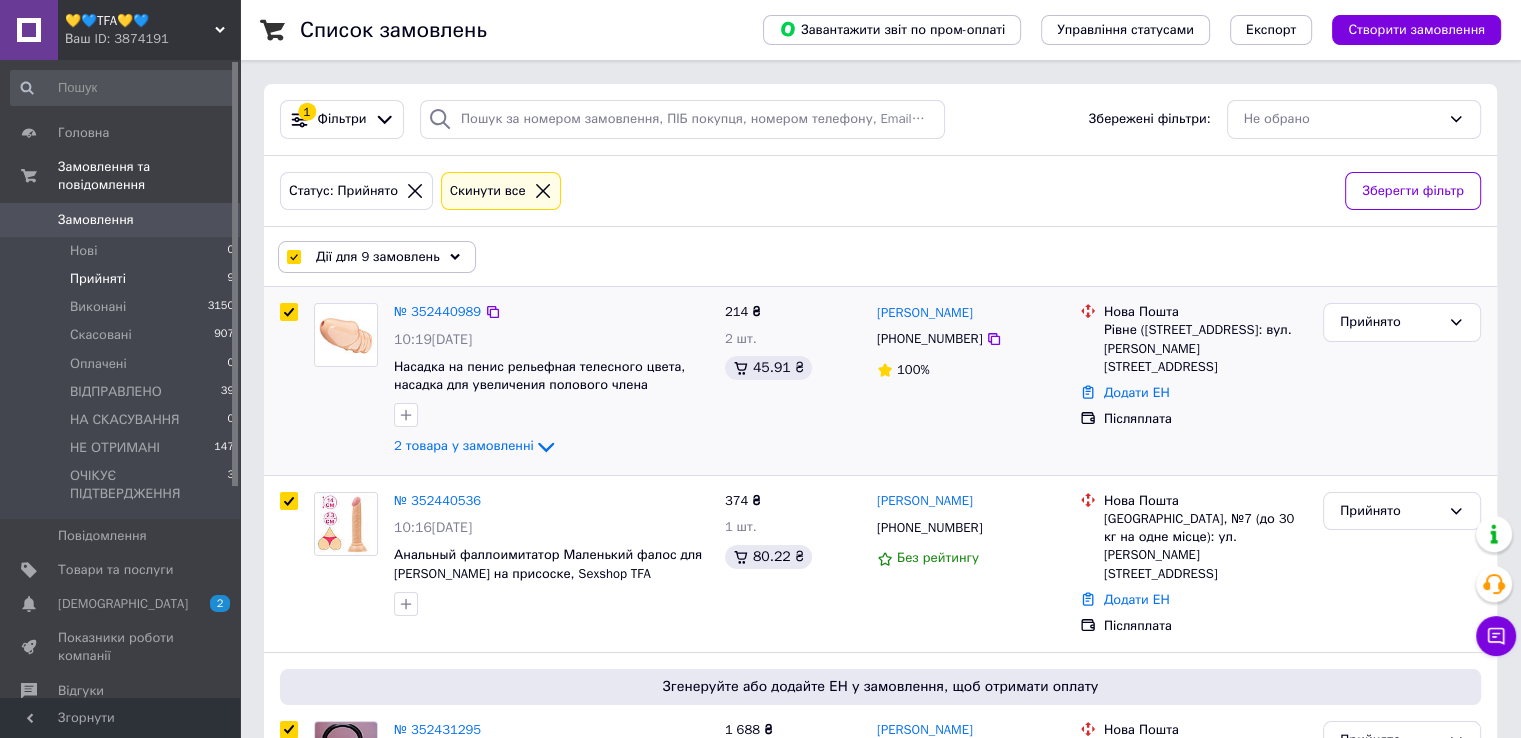 click at bounding box center [289, 312] 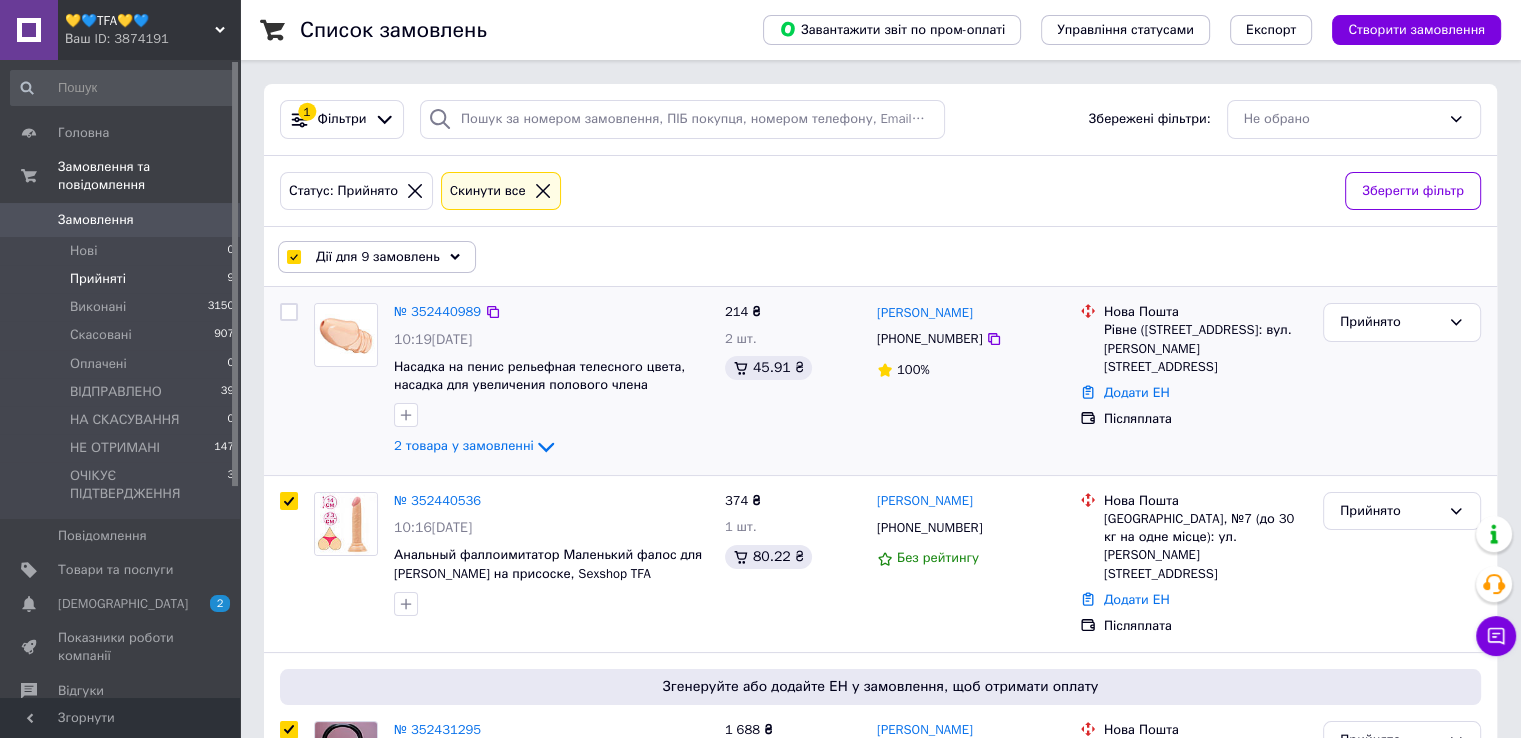 checkbox on "false" 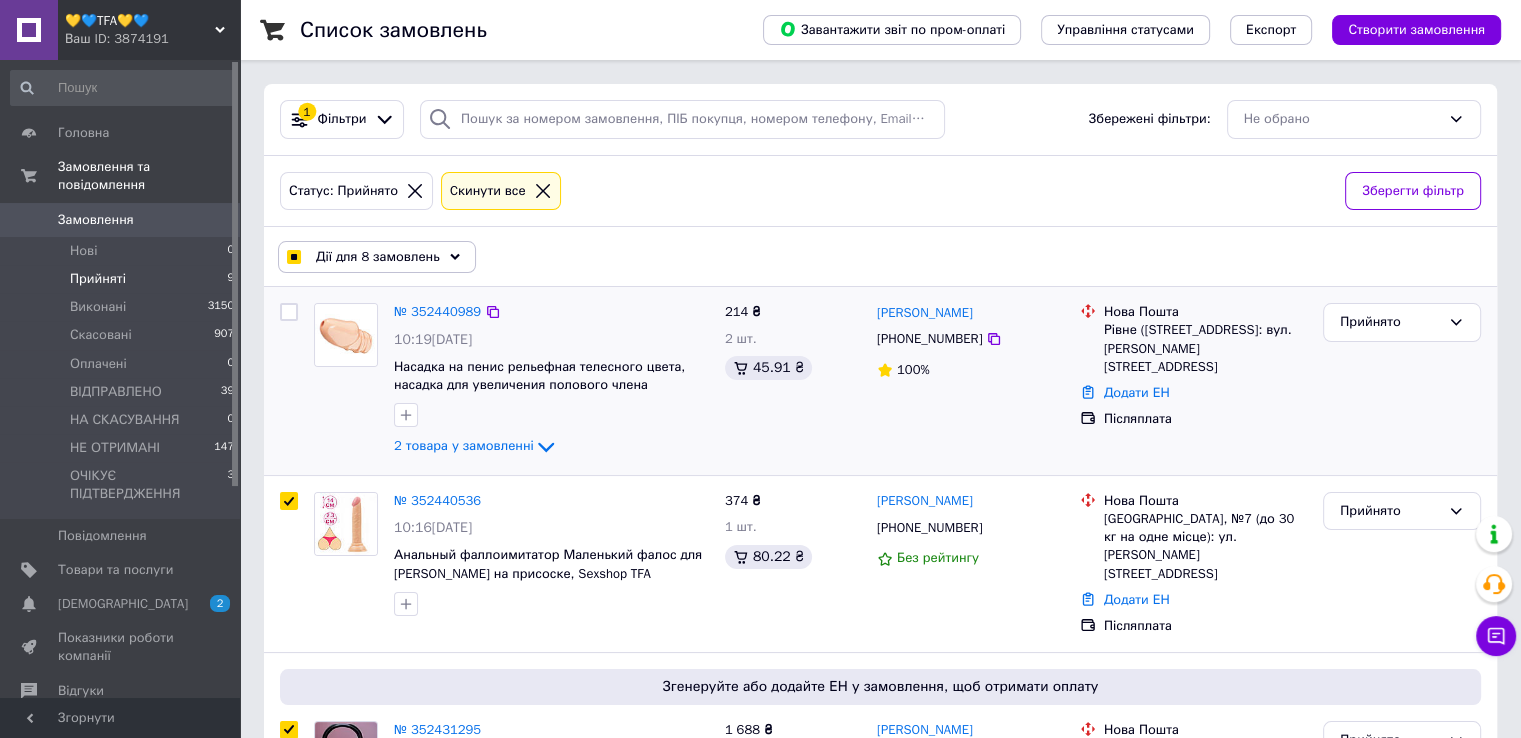 scroll, scrollTop: 100, scrollLeft: 0, axis: vertical 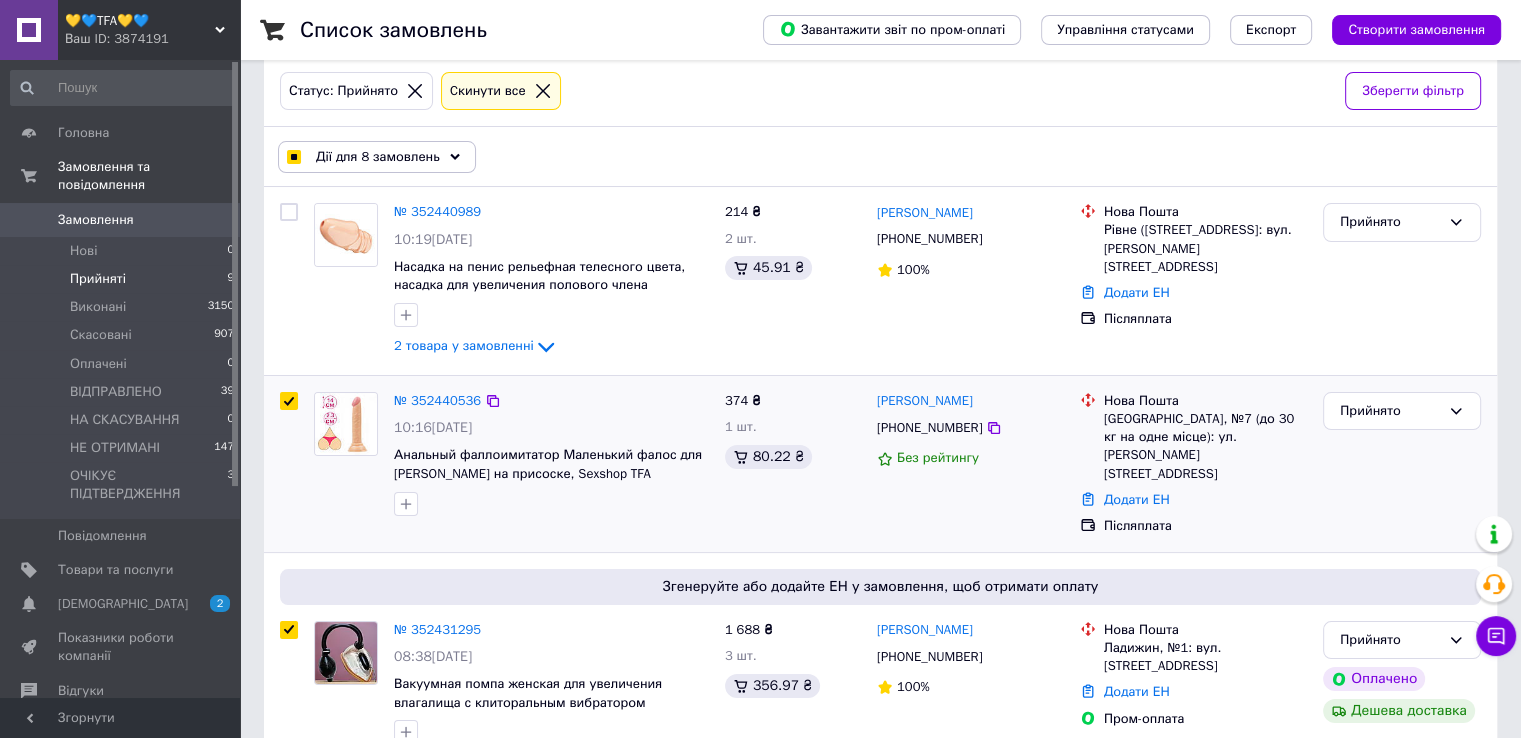 click at bounding box center (289, 401) 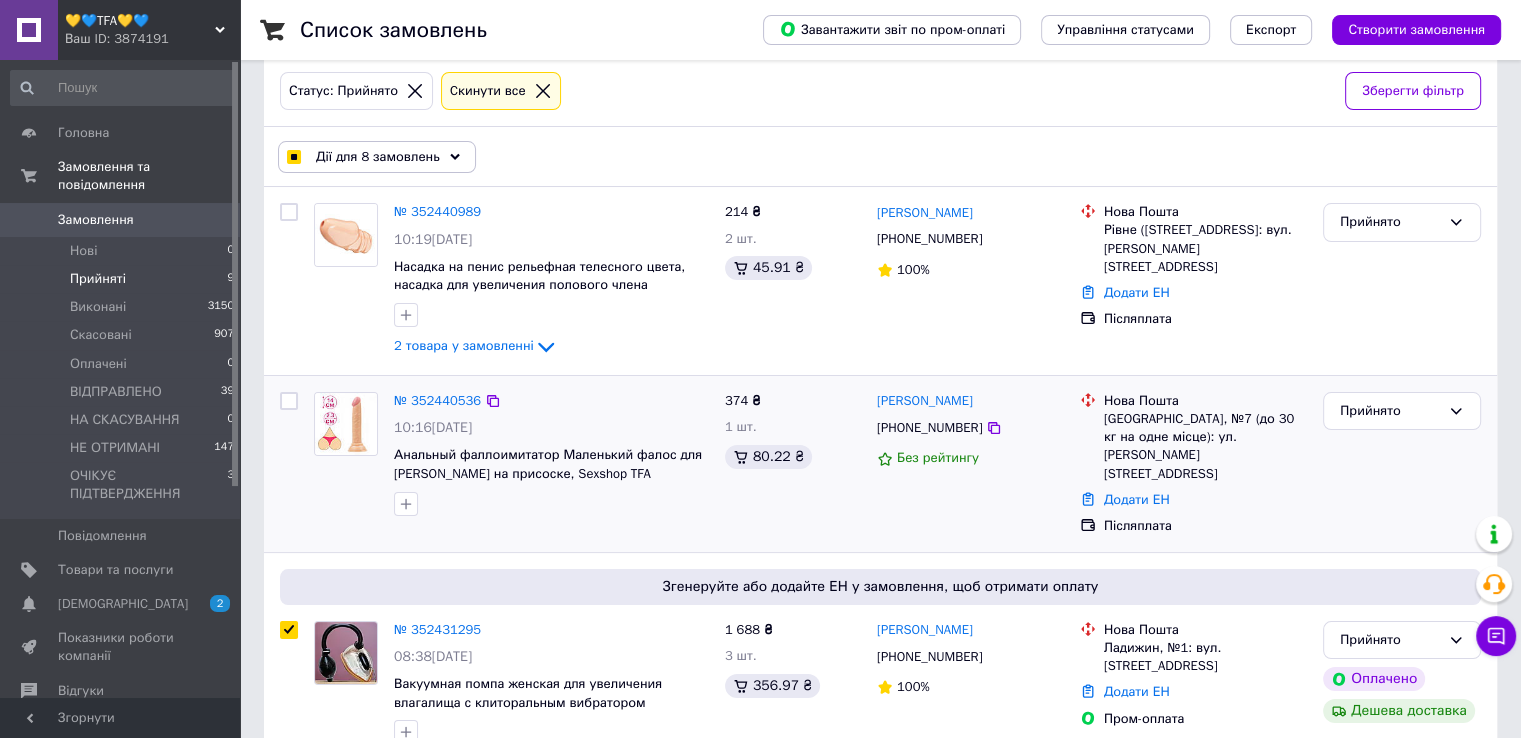 checkbox on "false" 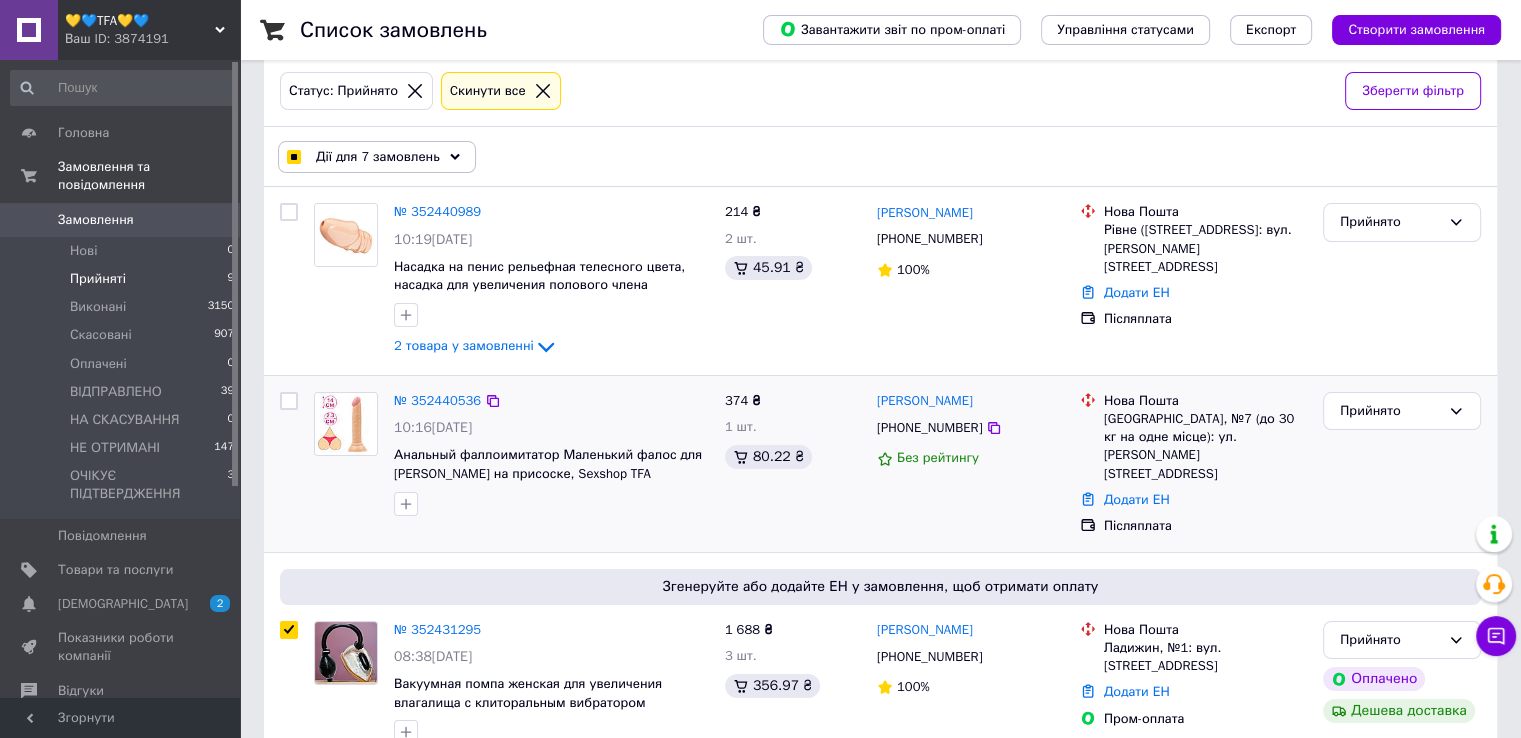 scroll, scrollTop: 300, scrollLeft: 0, axis: vertical 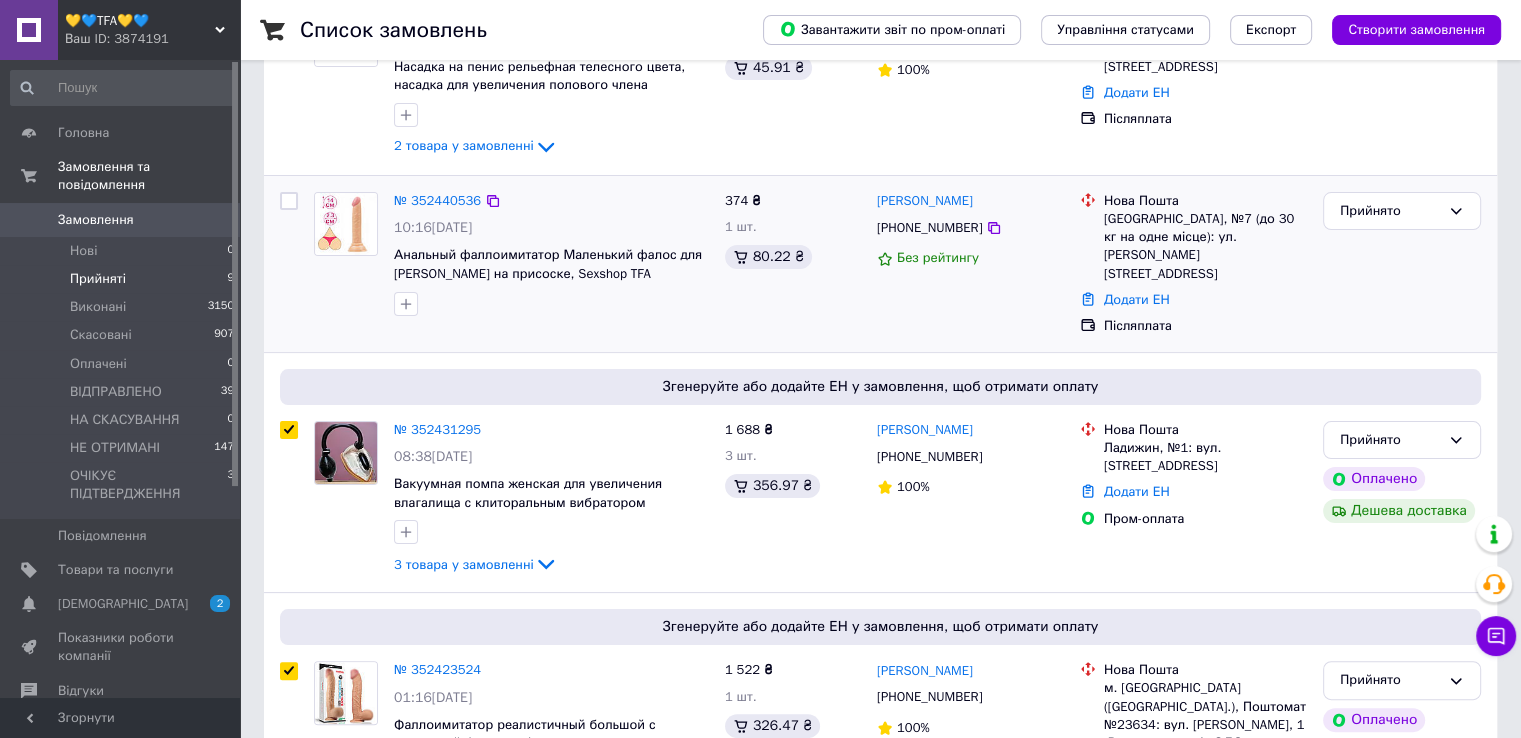 click at bounding box center (289, 430) 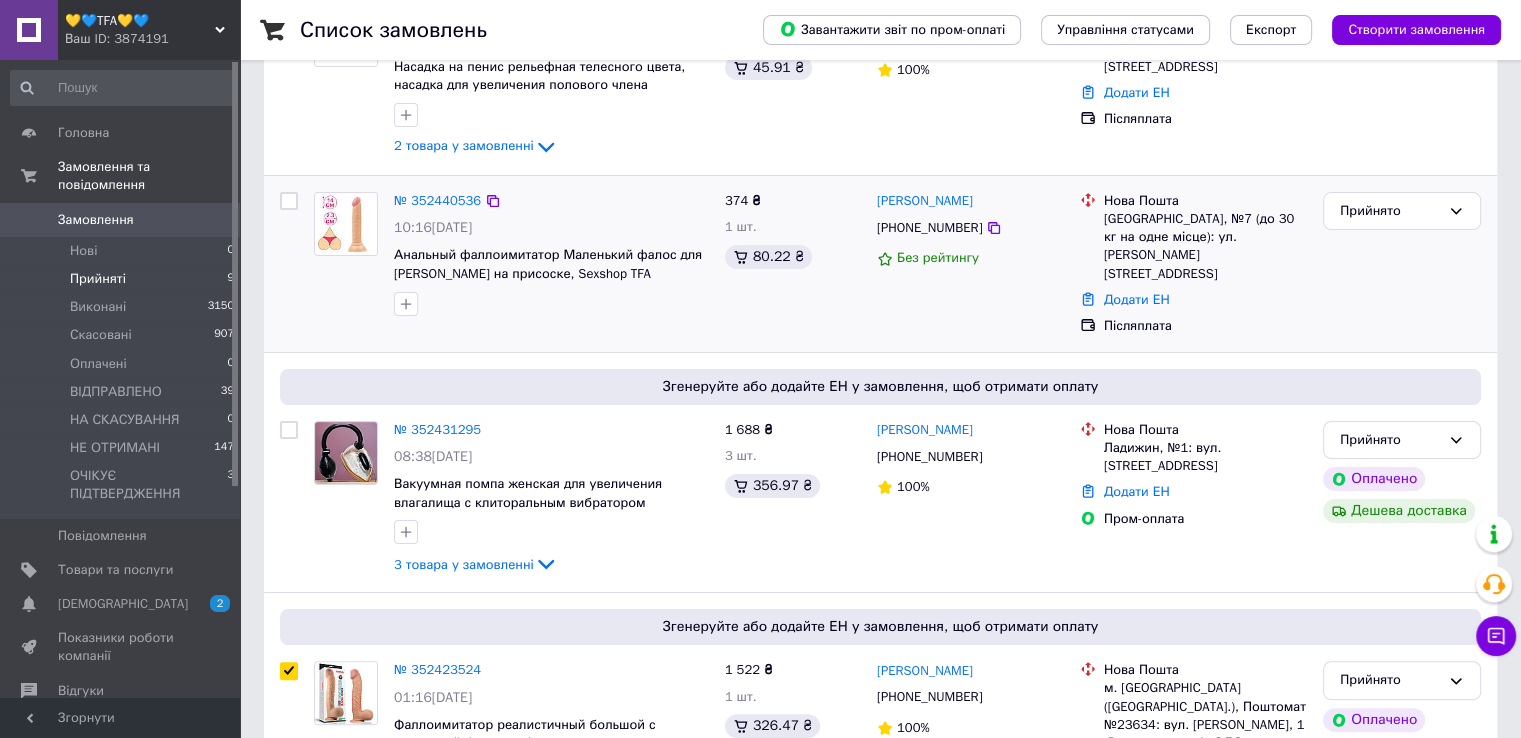 checkbox on "false" 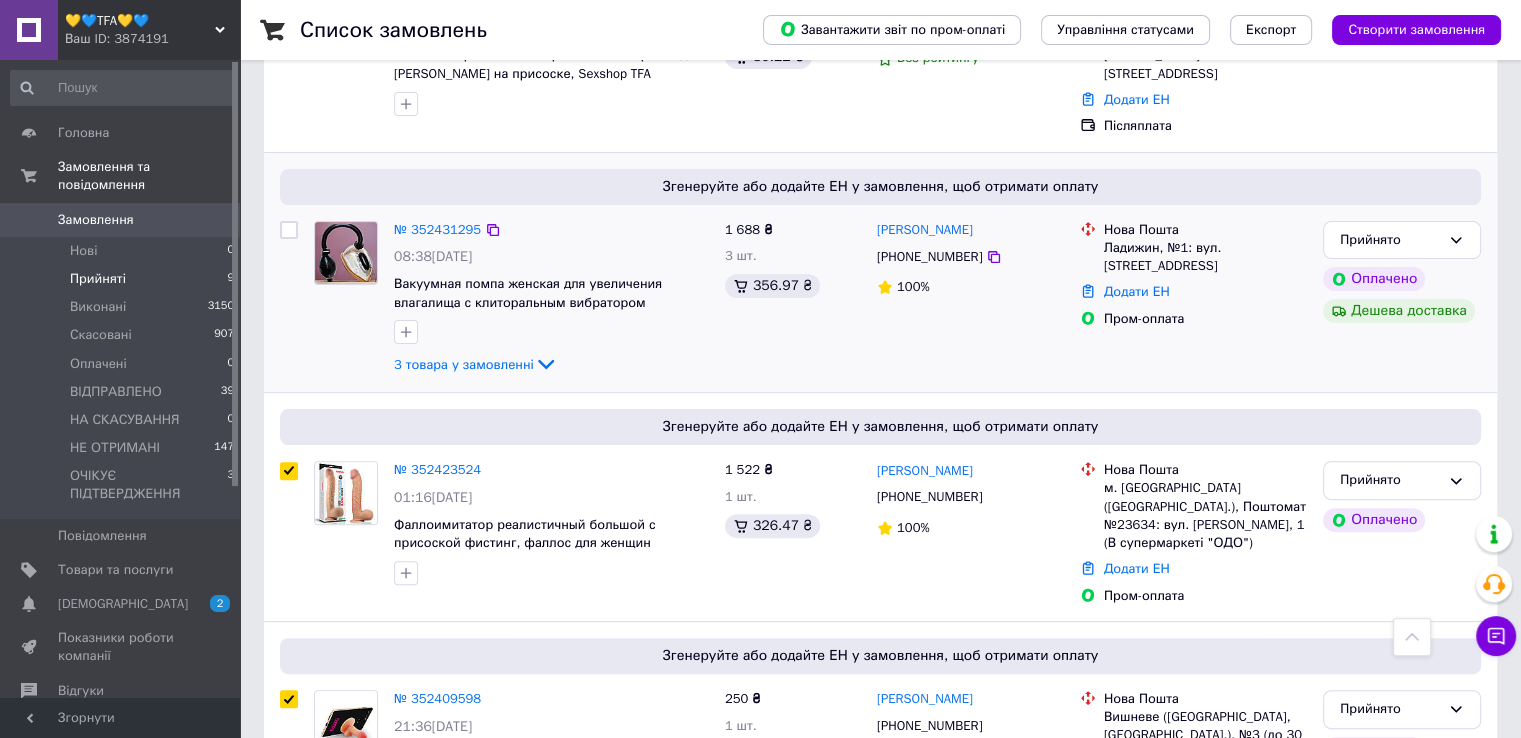 scroll, scrollTop: 600, scrollLeft: 0, axis: vertical 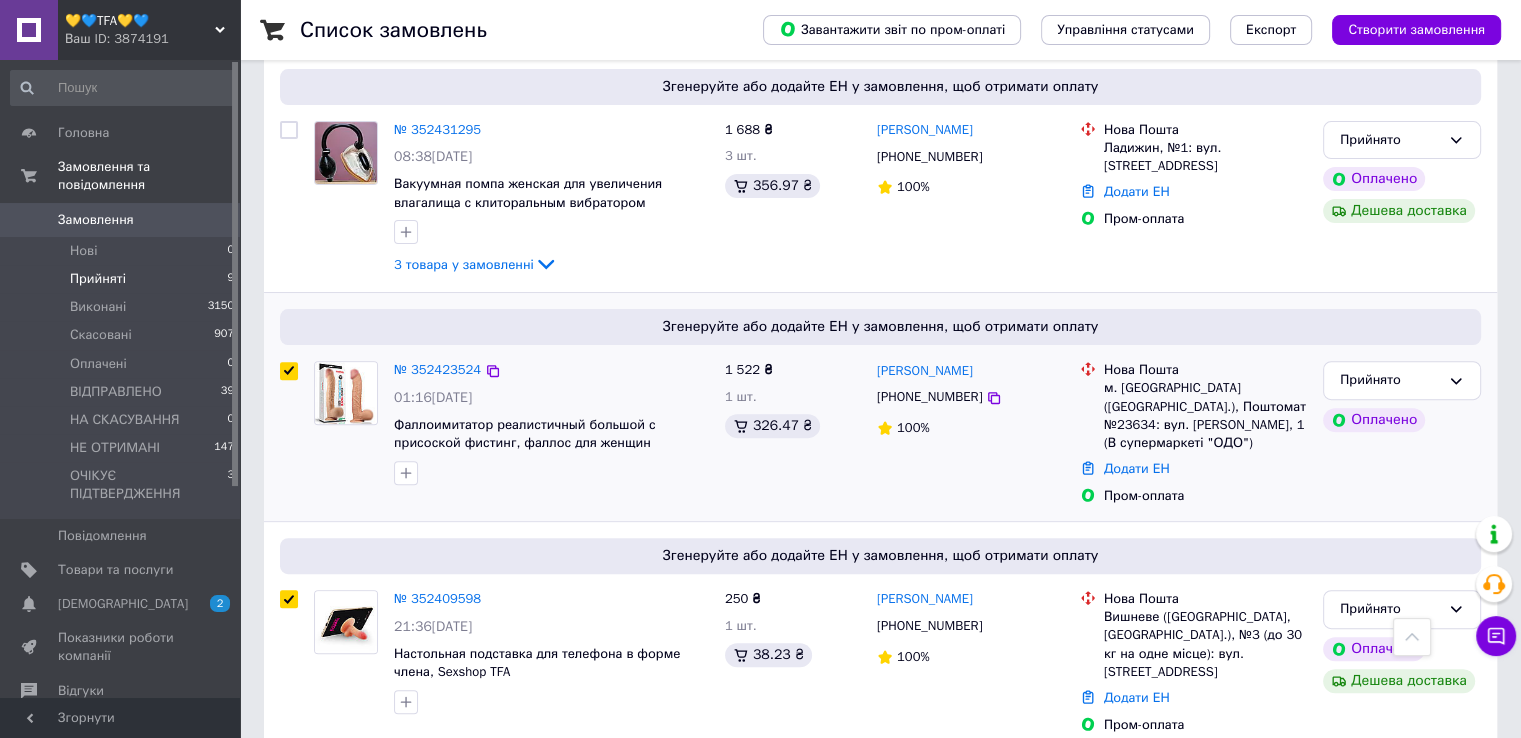 click at bounding box center [289, 371] 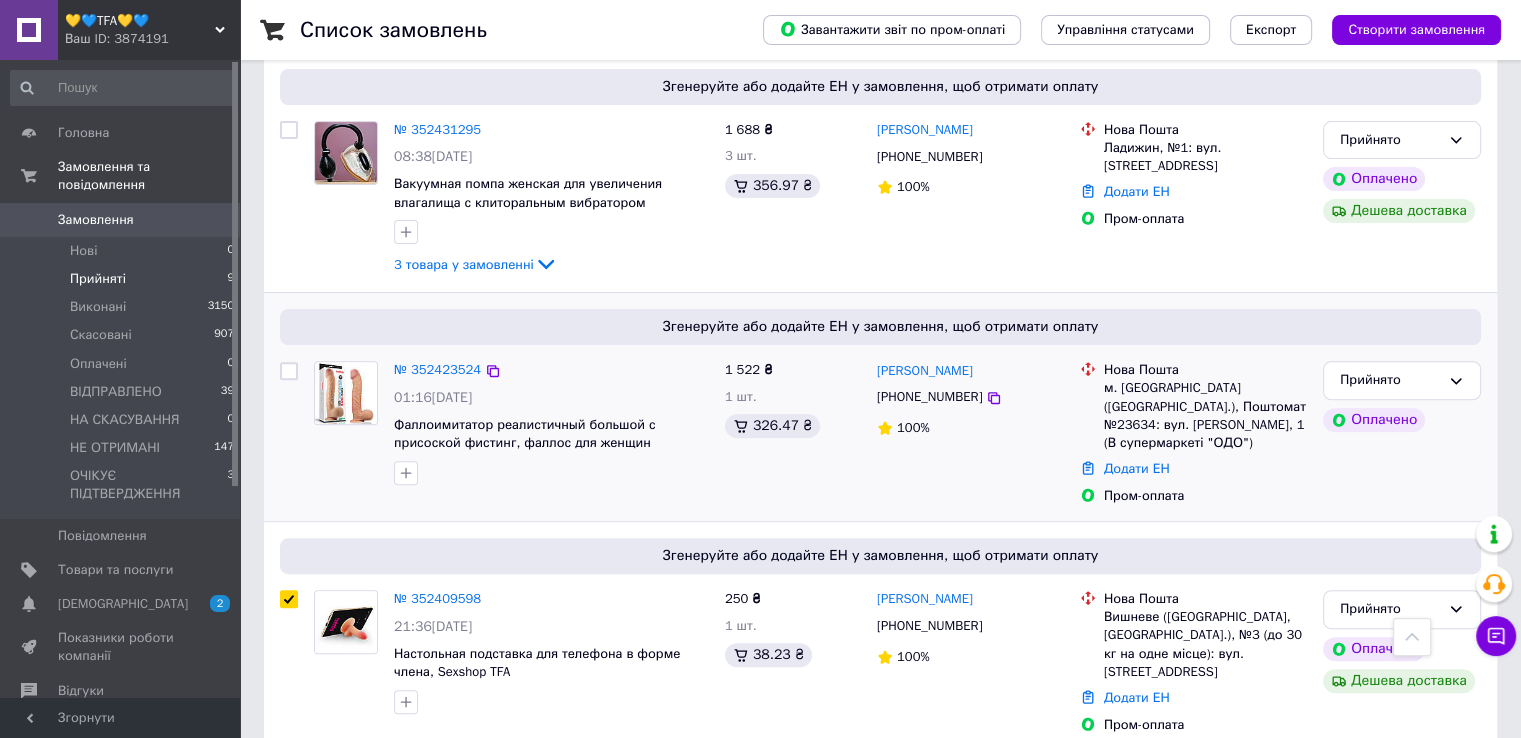 checkbox on "false" 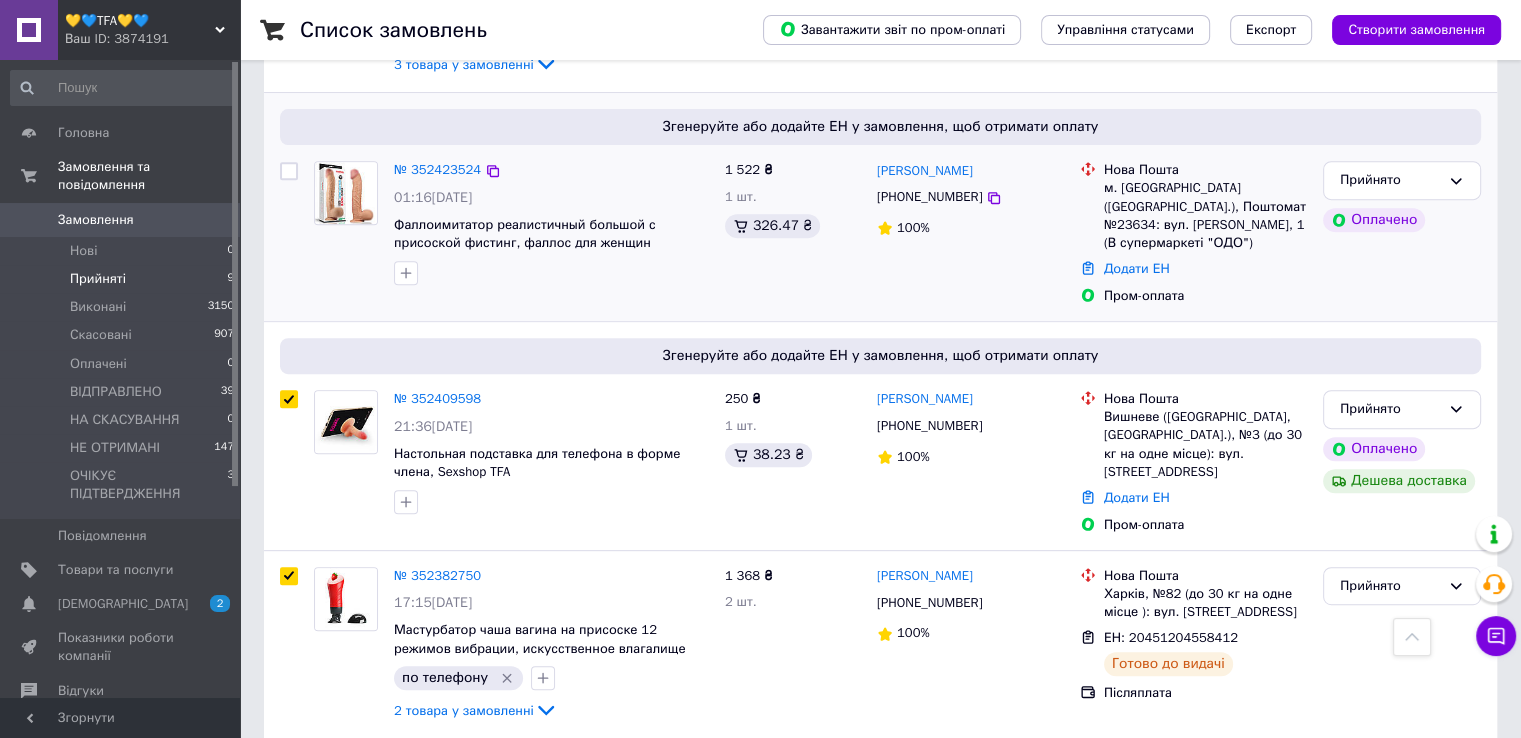 scroll, scrollTop: 900, scrollLeft: 0, axis: vertical 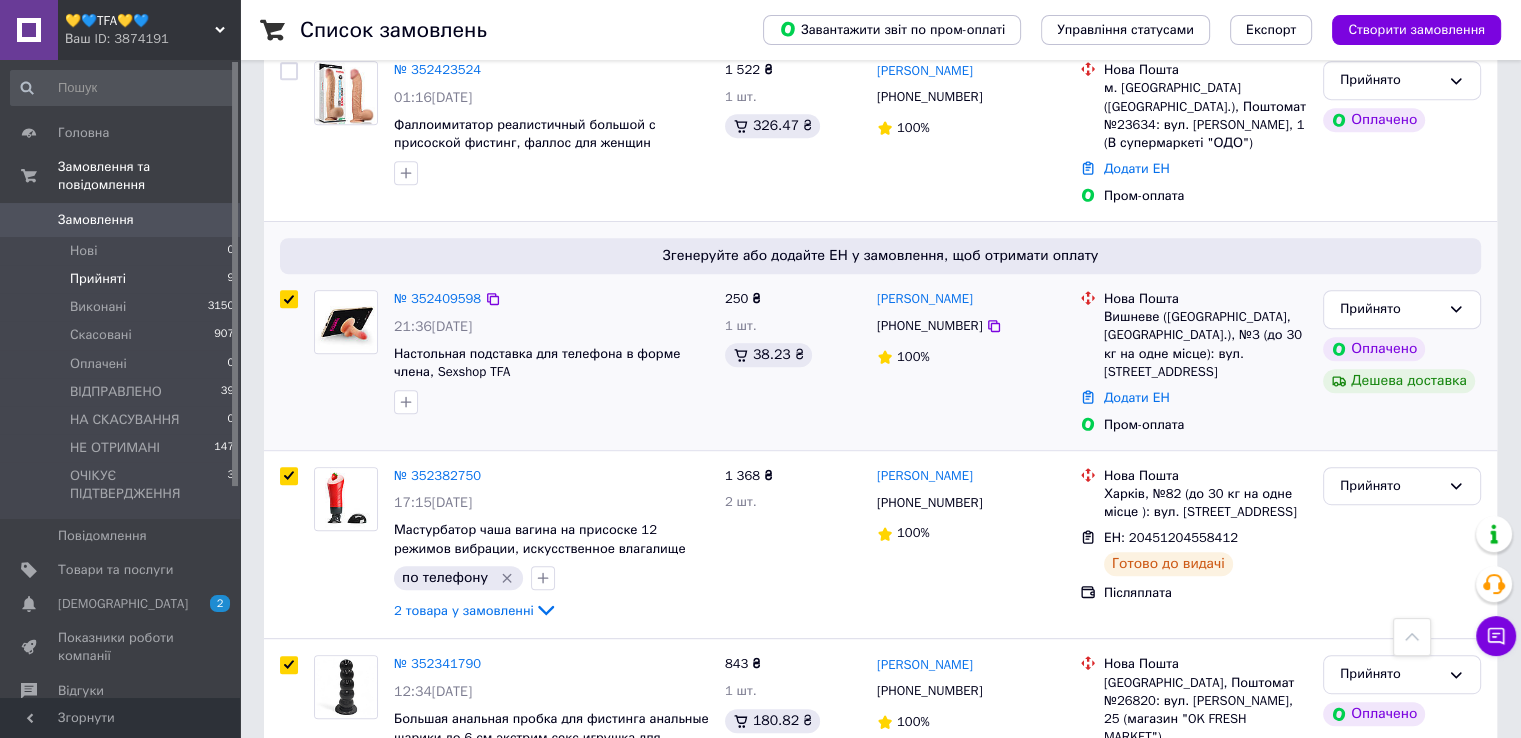 click at bounding box center (289, 299) 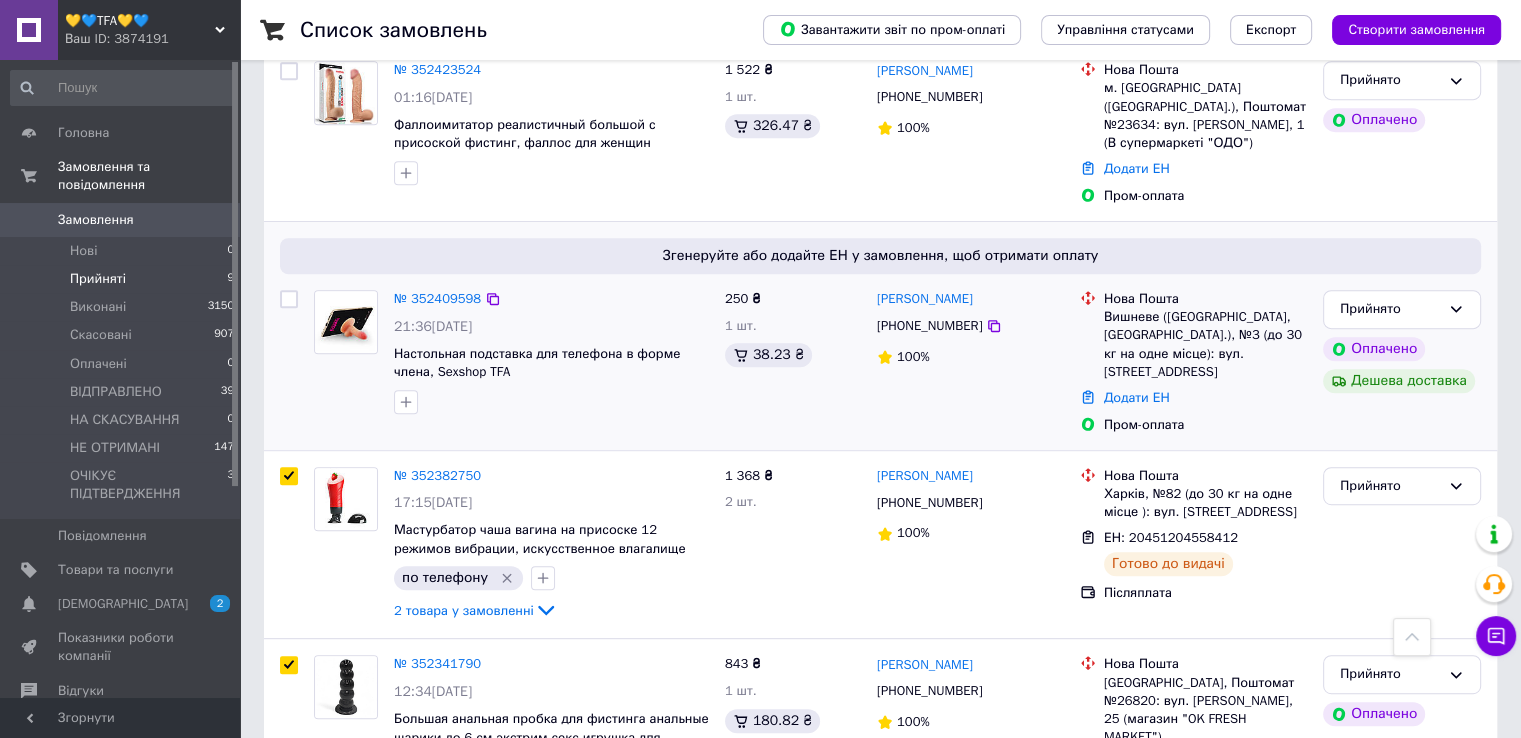 checkbox on "false" 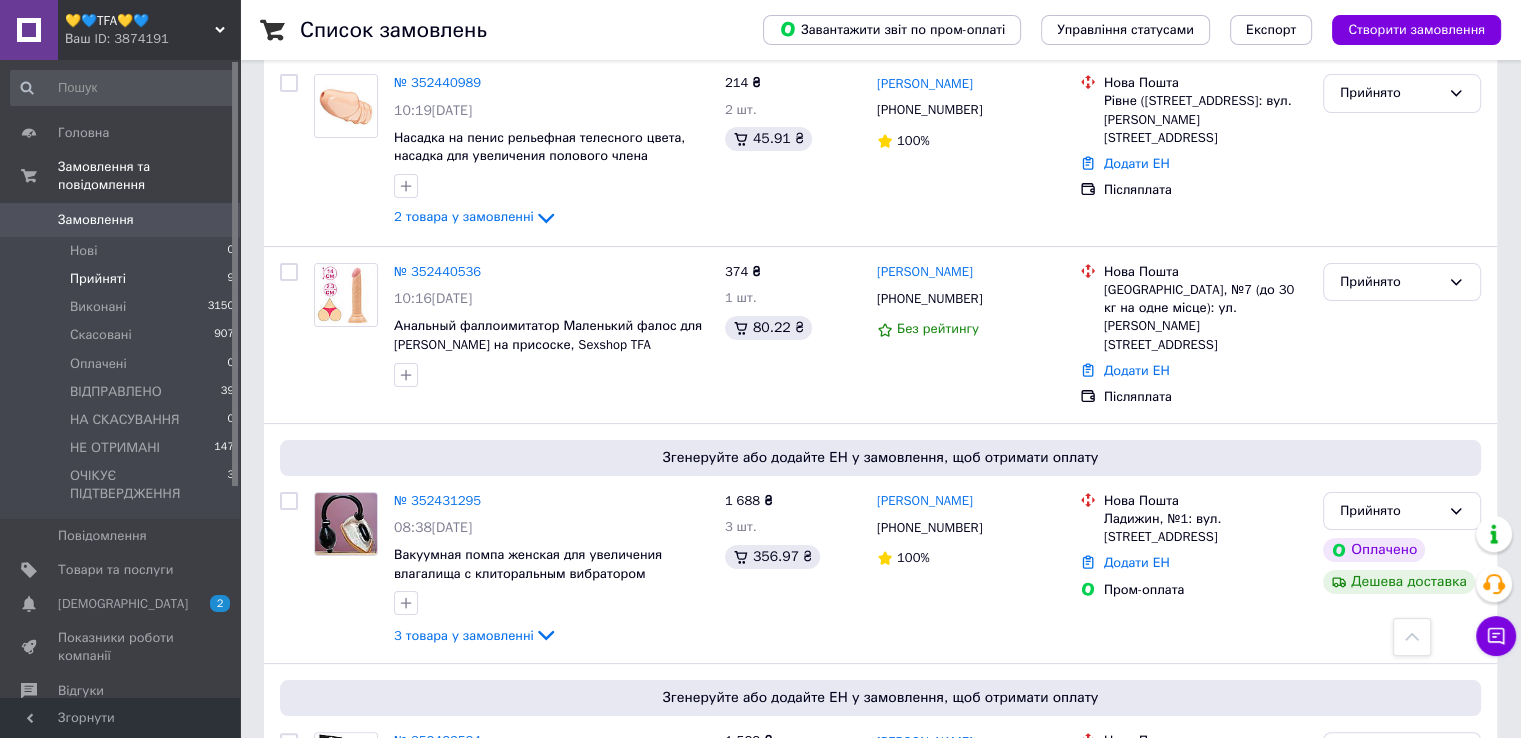 scroll, scrollTop: 0, scrollLeft: 0, axis: both 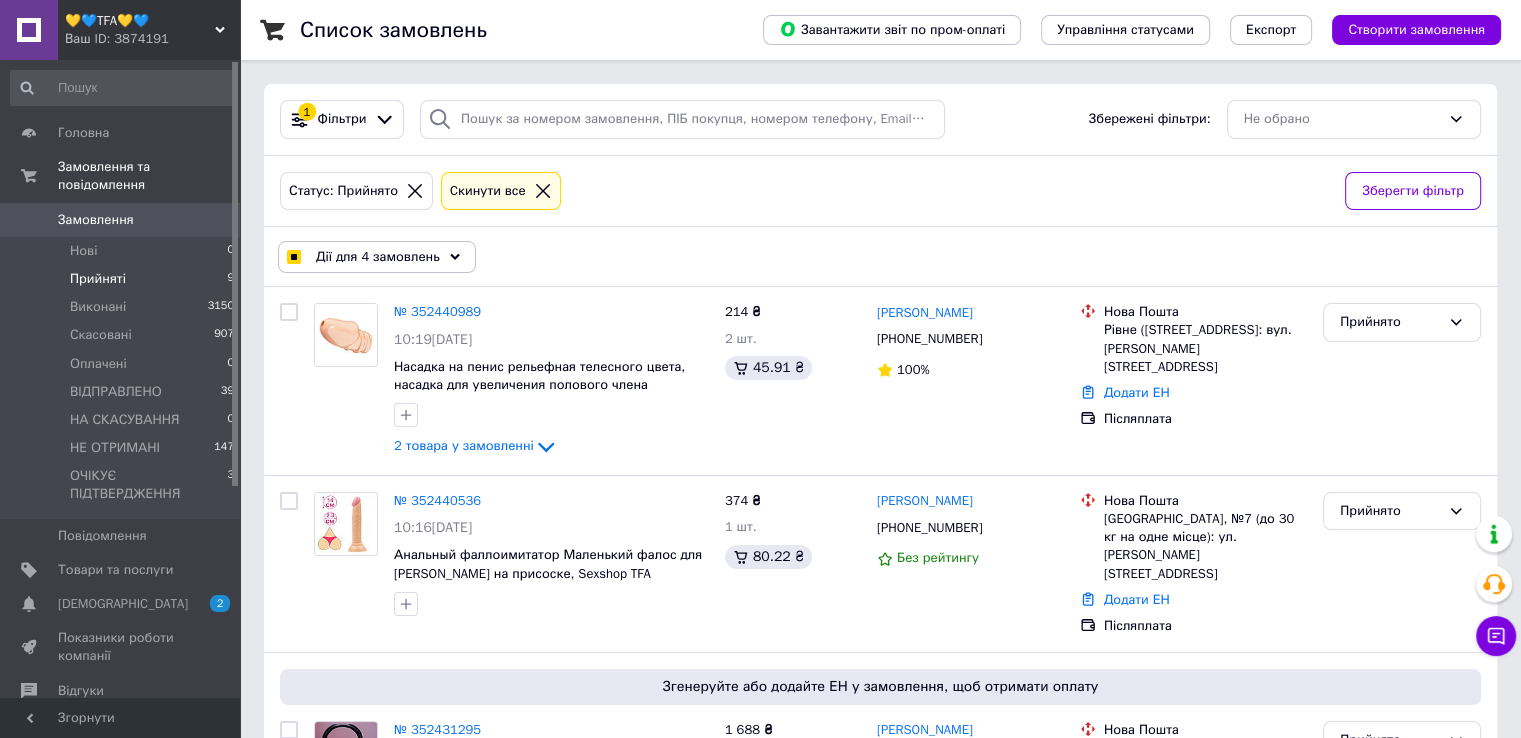 click on "Дії для 4 замовлень" at bounding box center (378, 257) 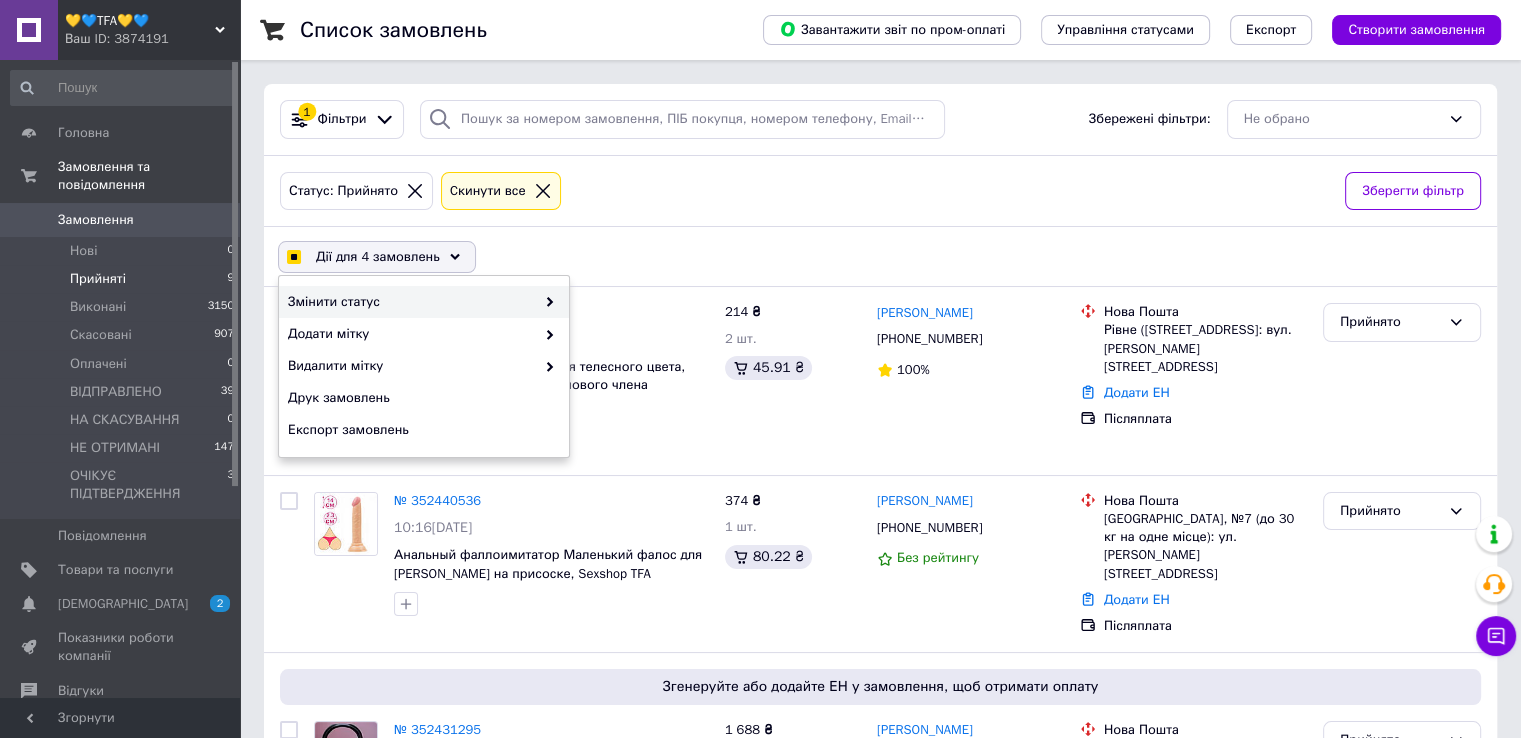 checkbox on "true" 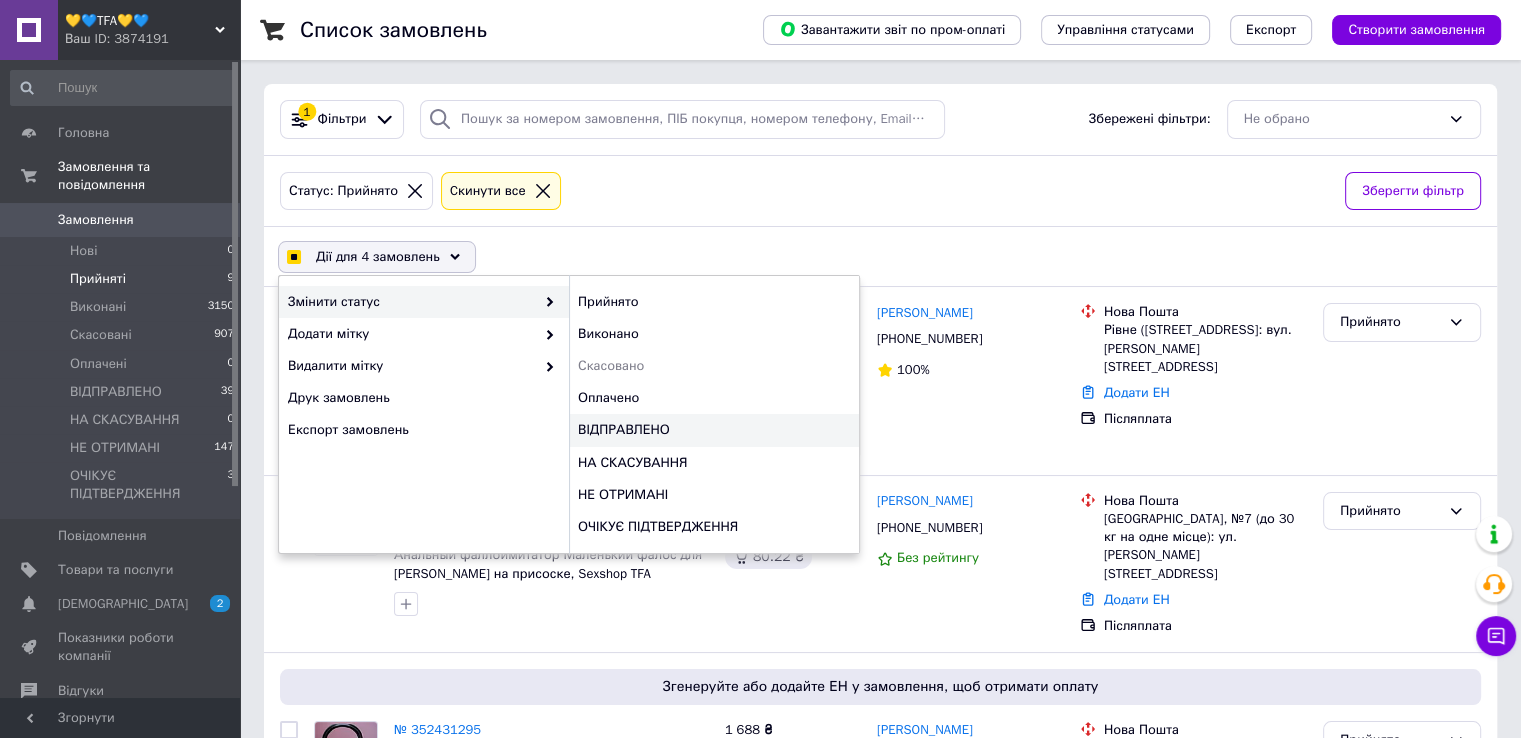 click on "ВІДПРАВЛЕНО" at bounding box center [714, 430] 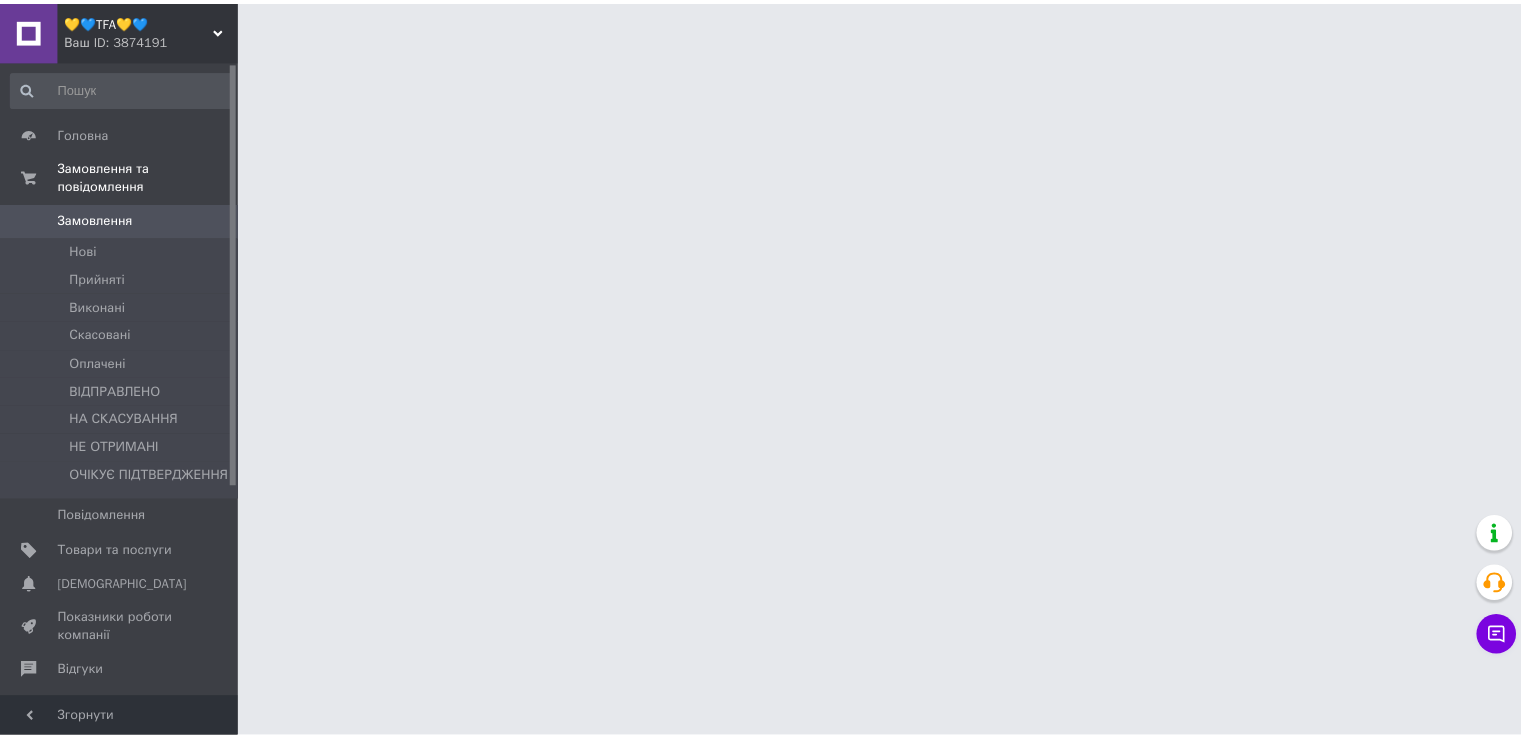 scroll, scrollTop: 0, scrollLeft: 0, axis: both 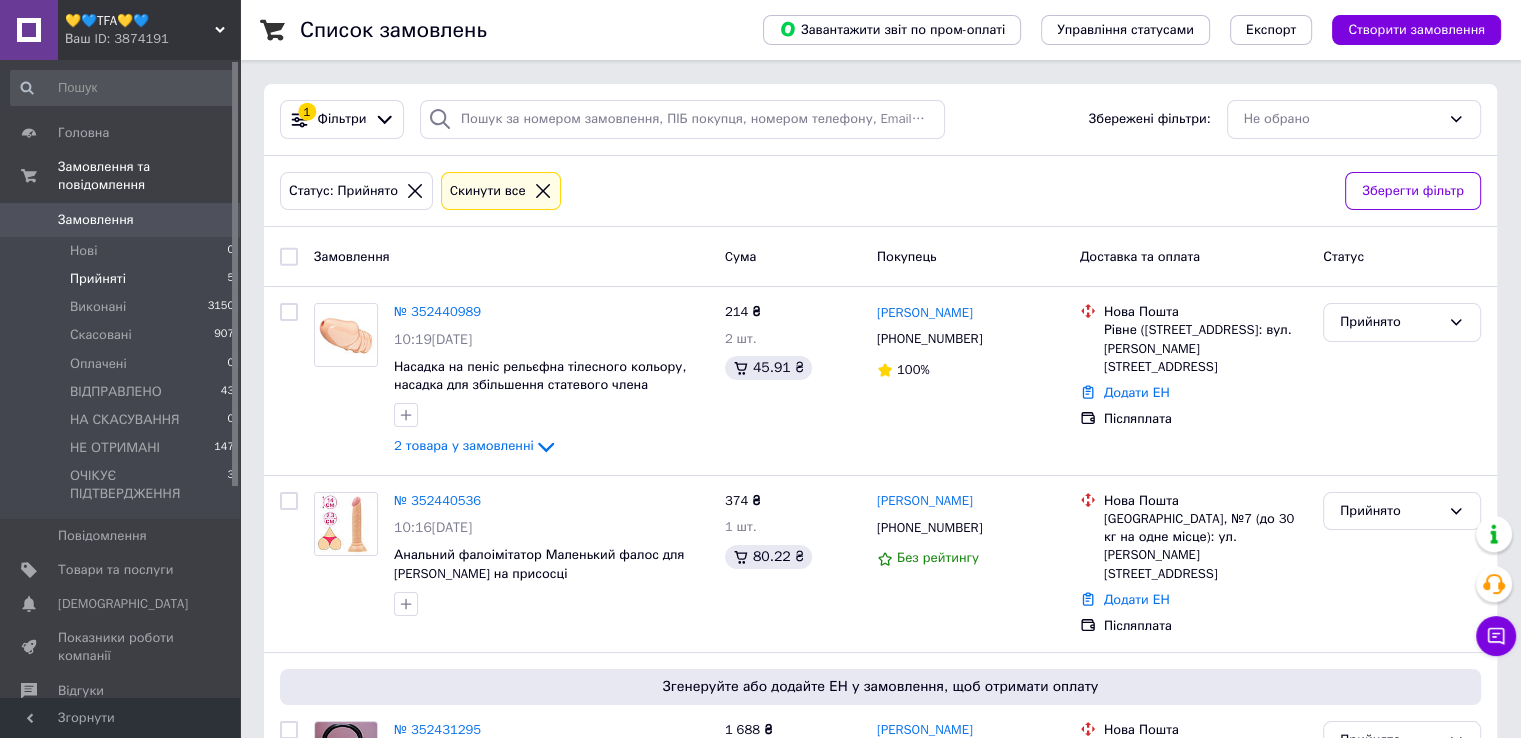 click on "Замовлення" at bounding box center [96, 220] 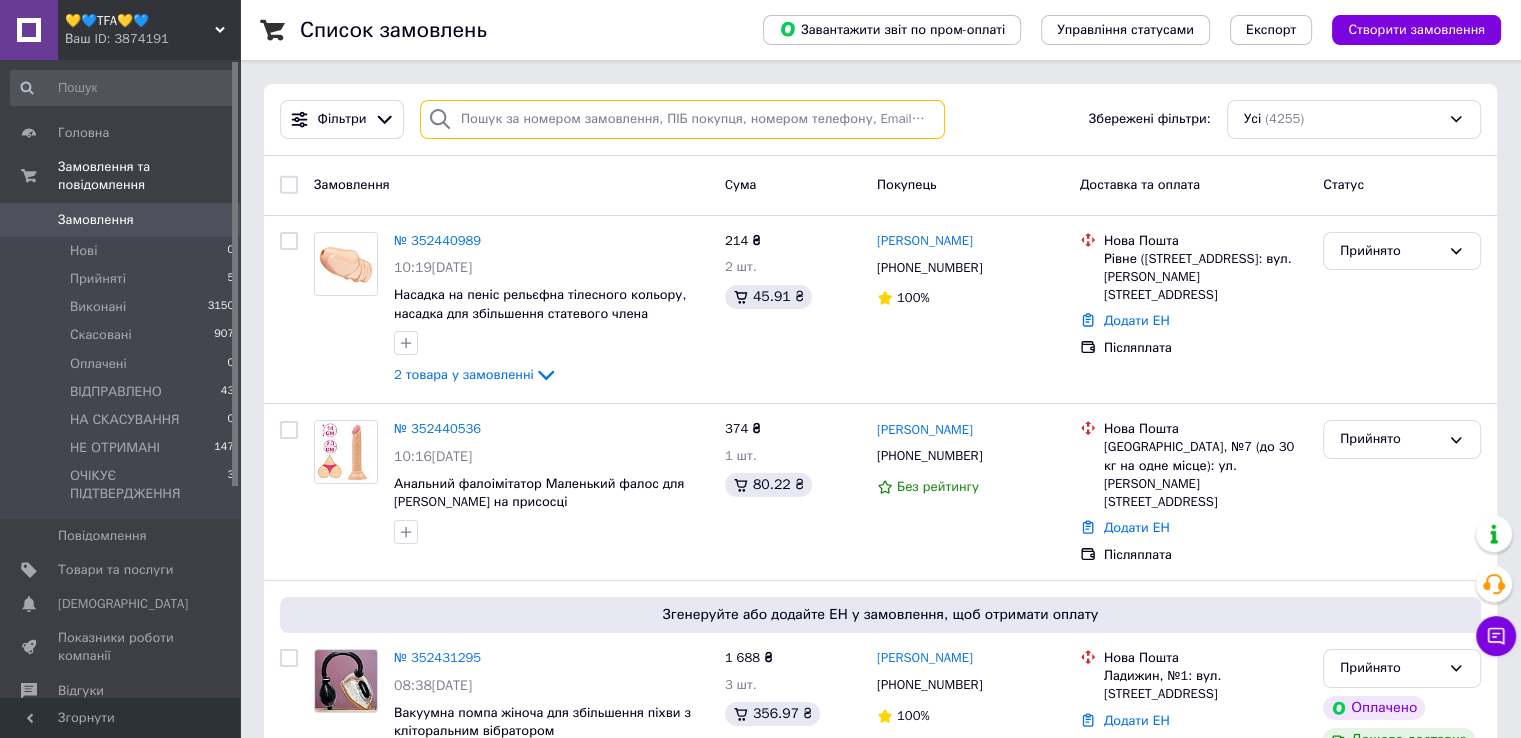 click at bounding box center [682, 119] 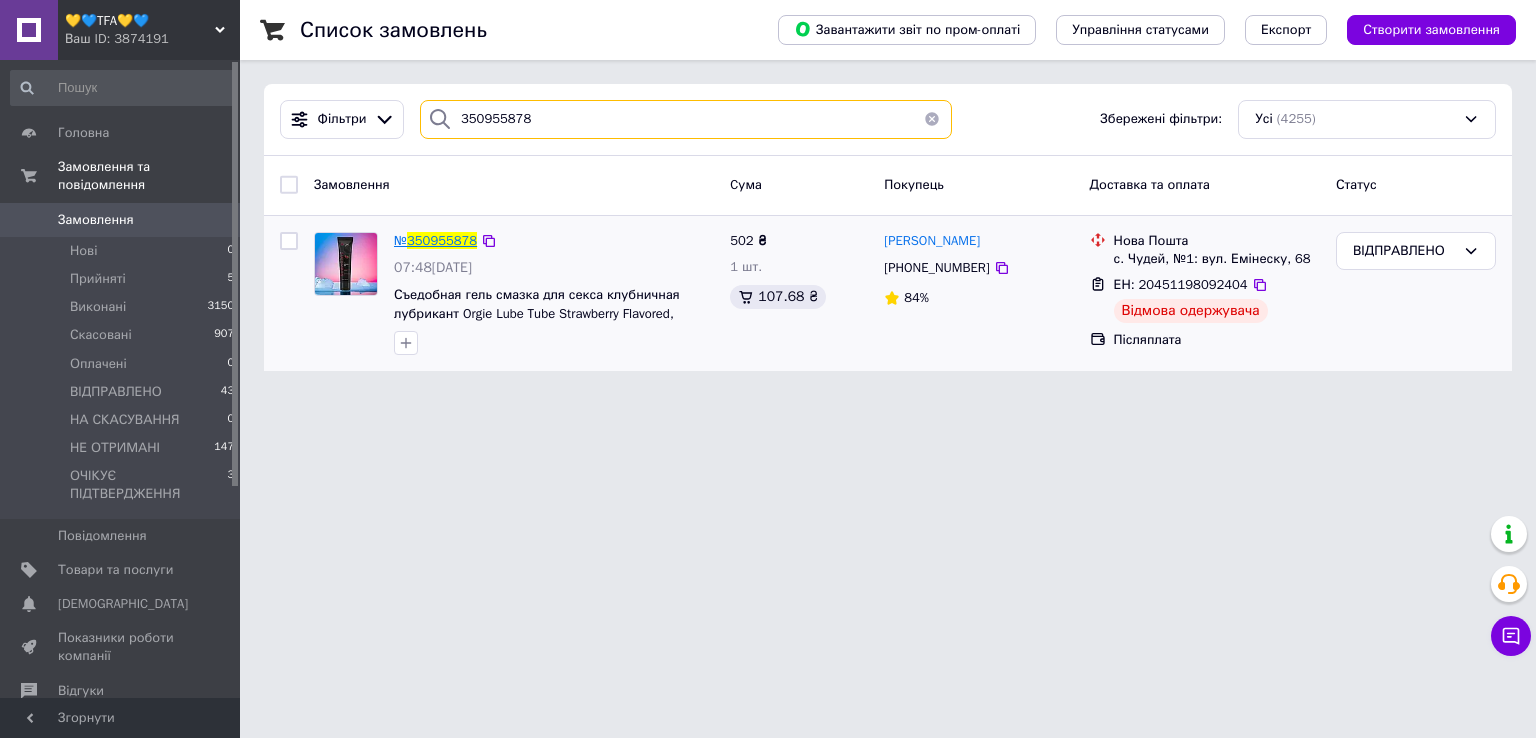 type on "350955878" 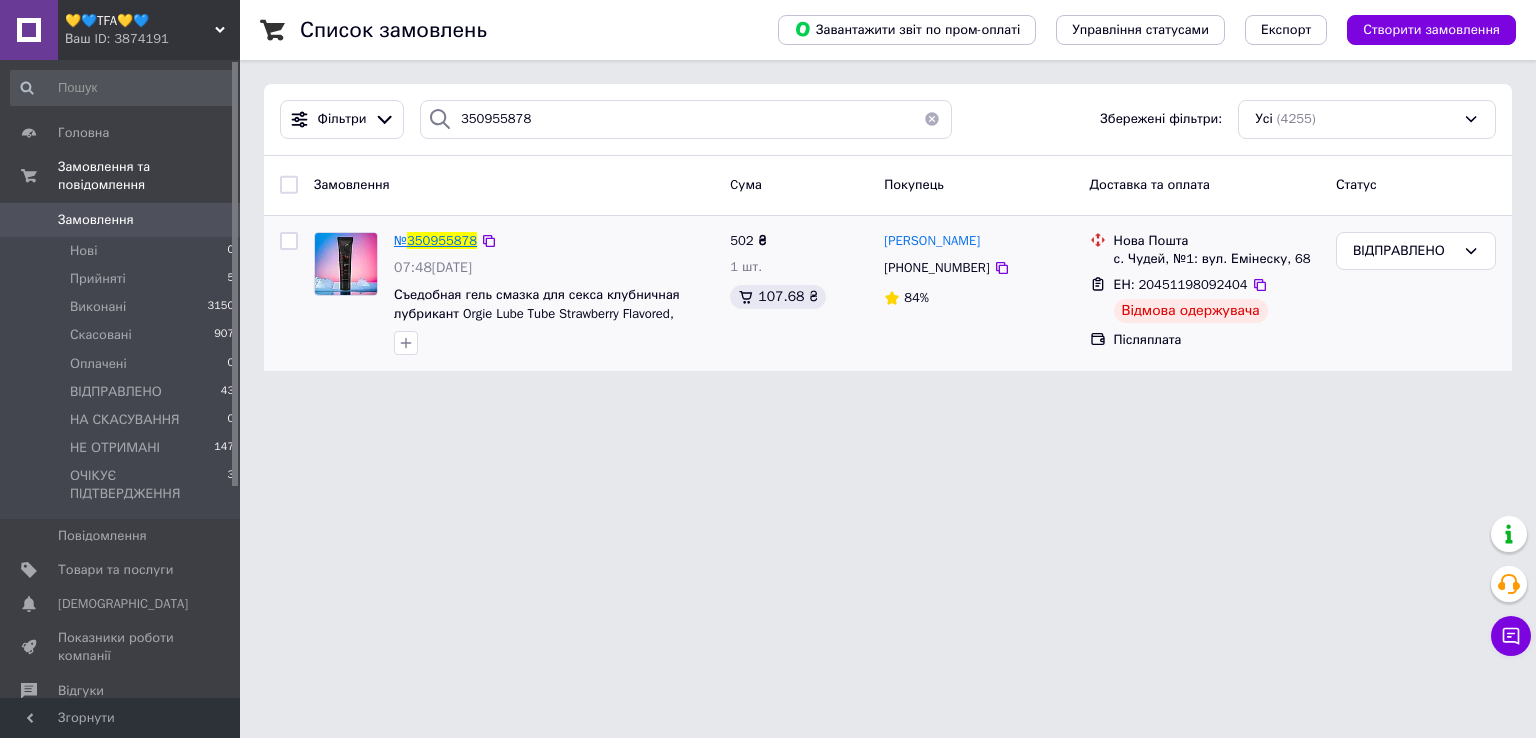 click on "350955878" at bounding box center (442, 240) 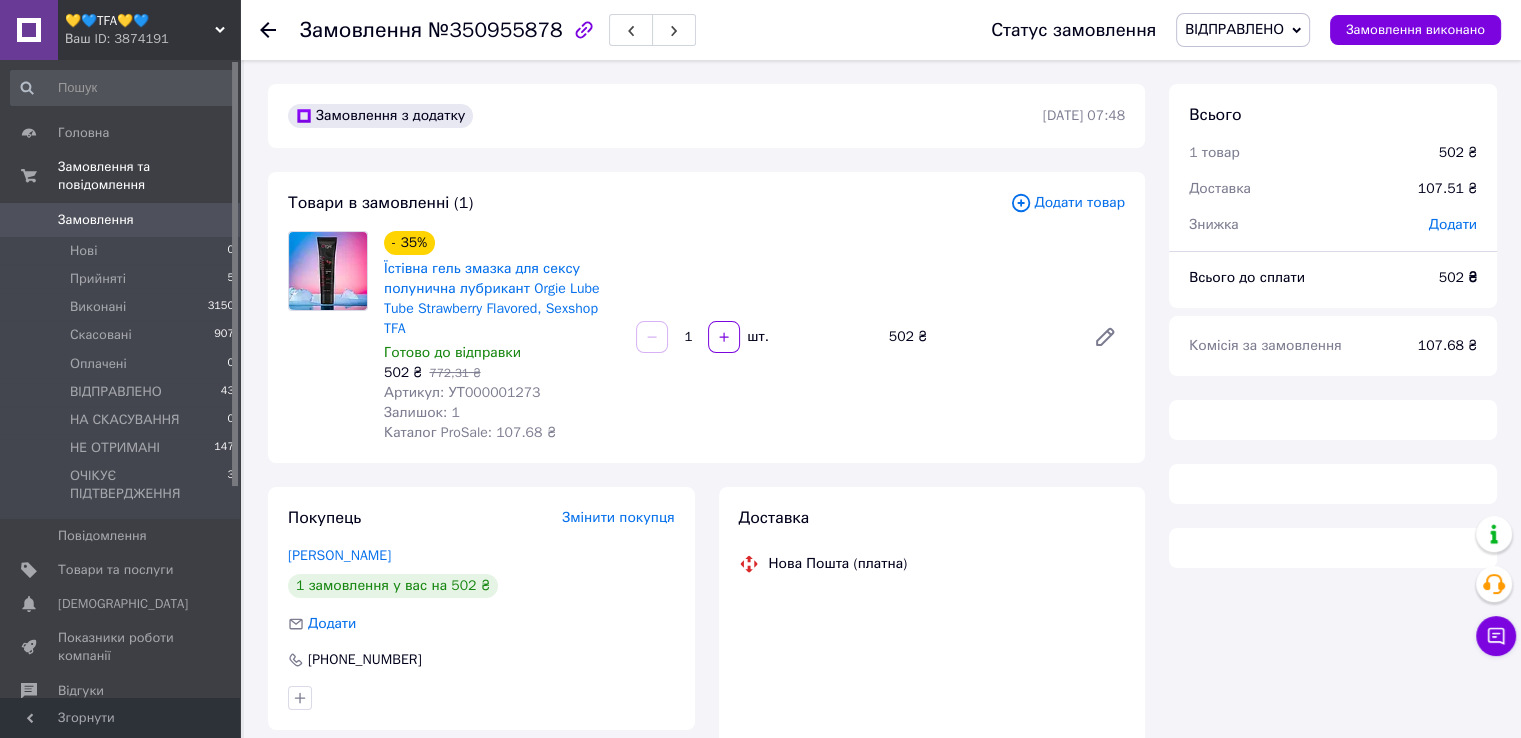 scroll, scrollTop: 300, scrollLeft: 0, axis: vertical 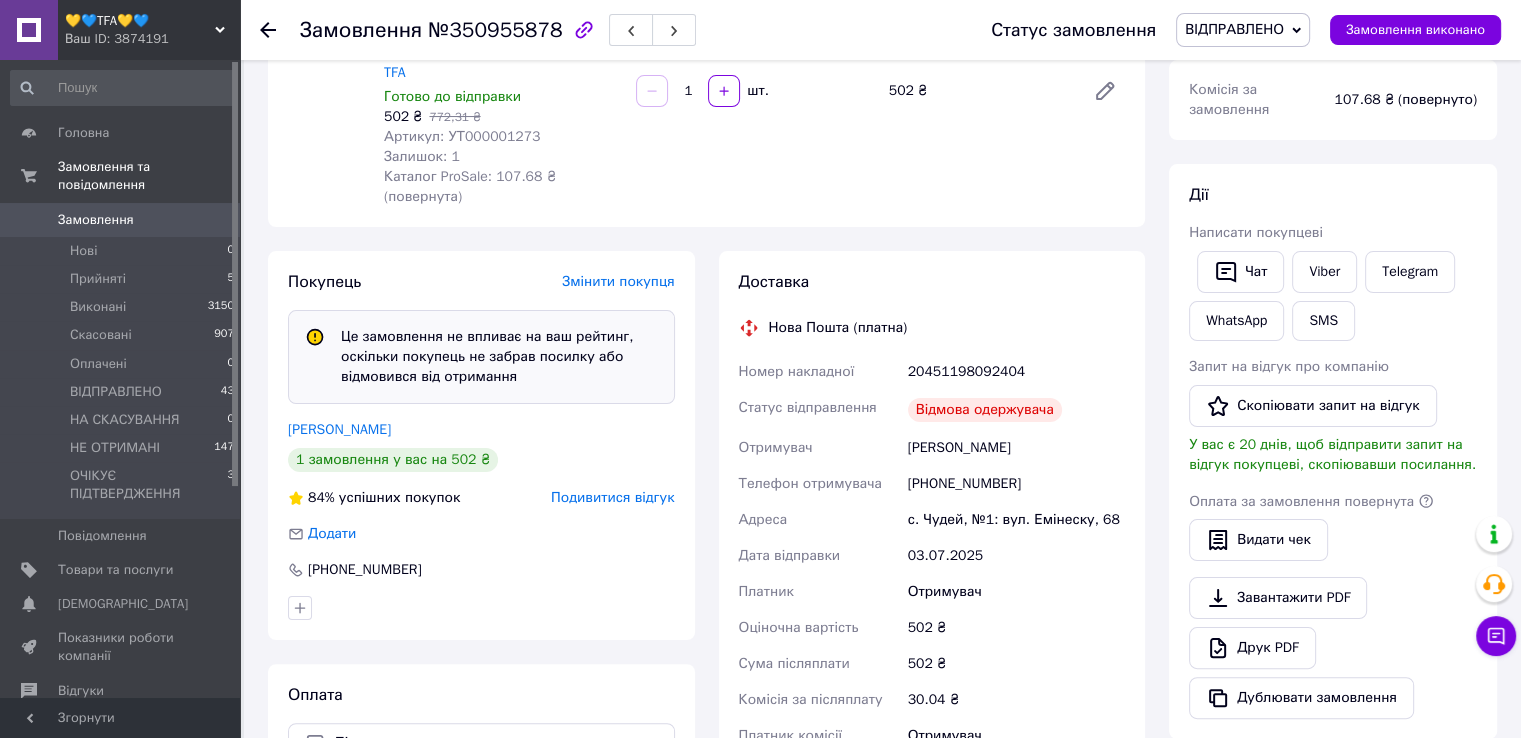 click on "Подивитися відгук" at bounding box center [612, 497] 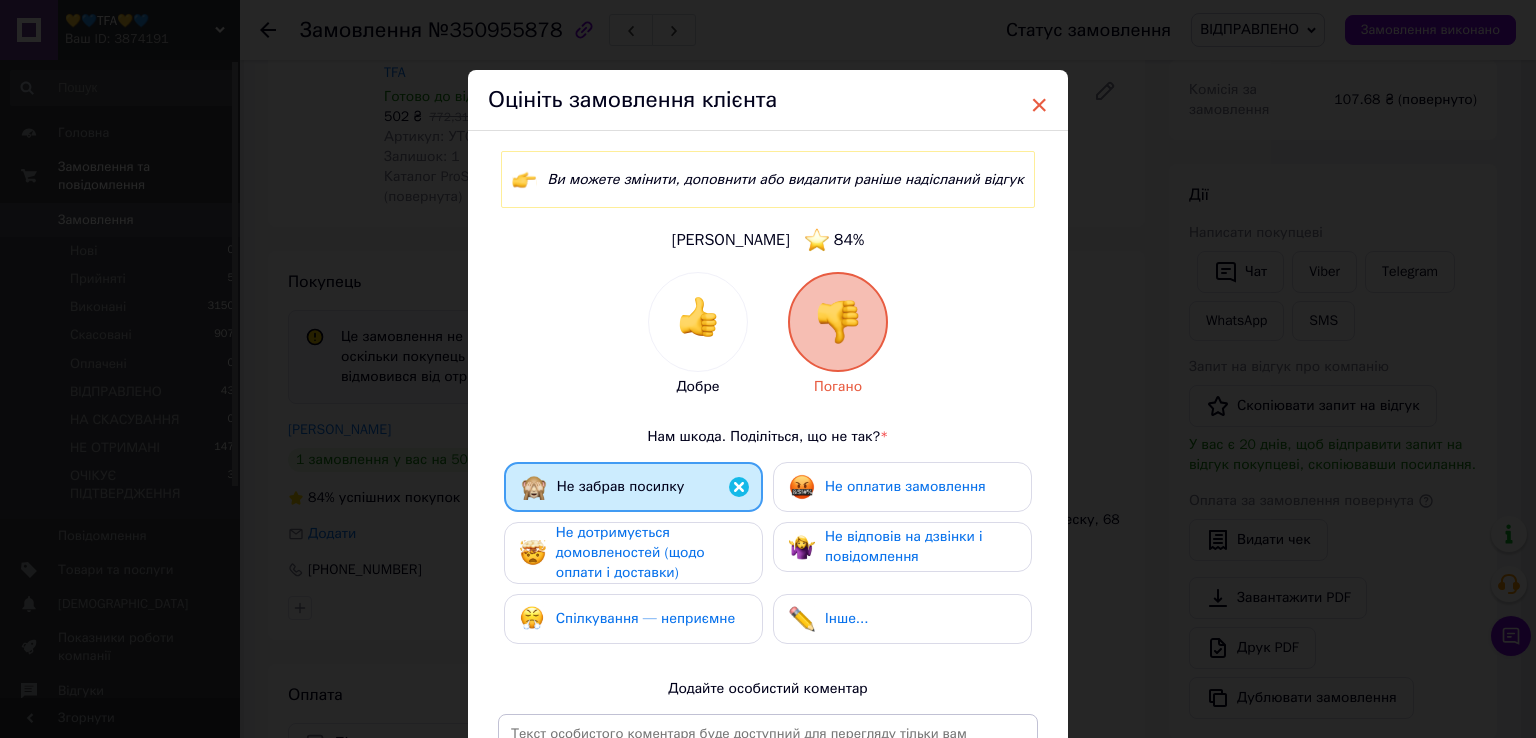 click on "×" at bounding box center [1039, 105] 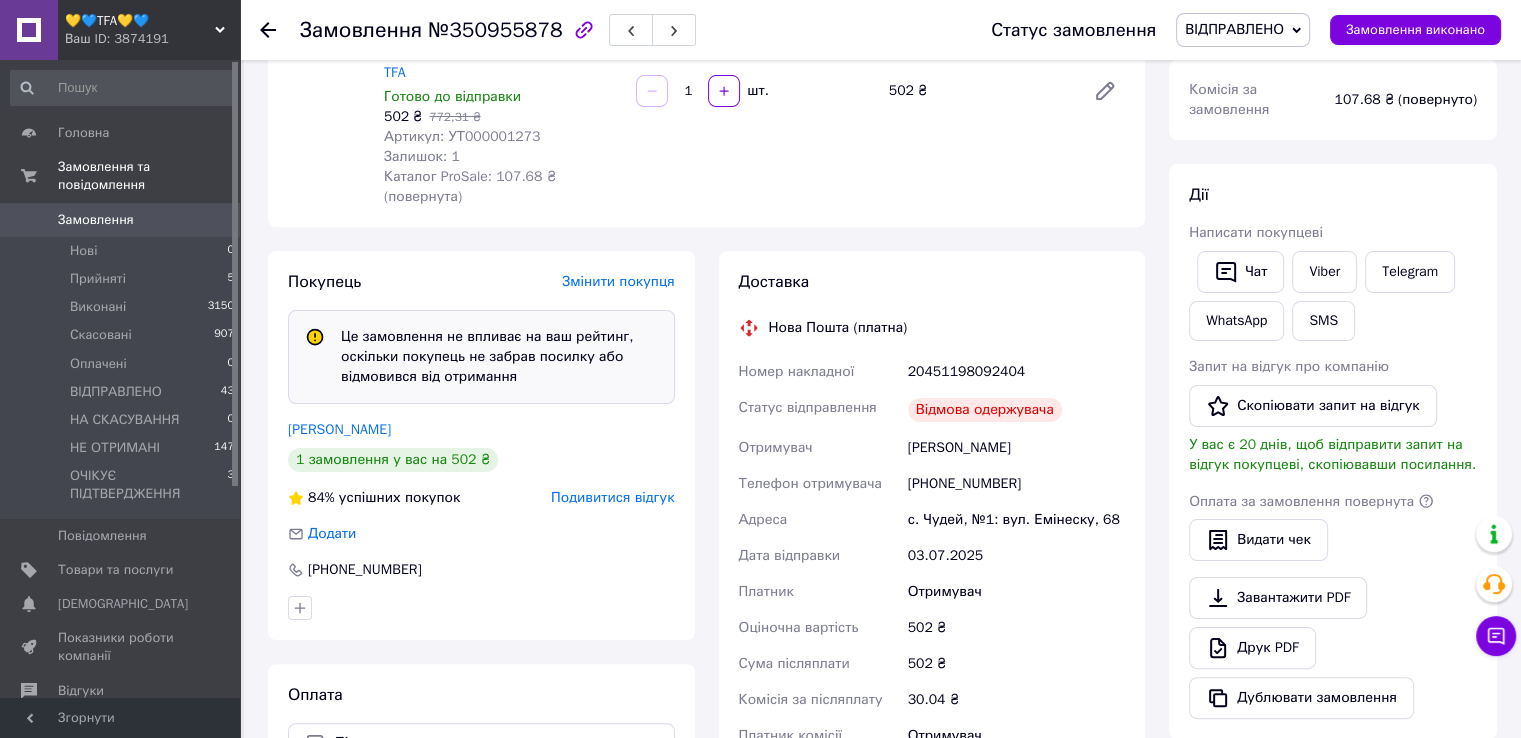 scroll, scrollTop: 0, scrollLeft: 0, axis: both 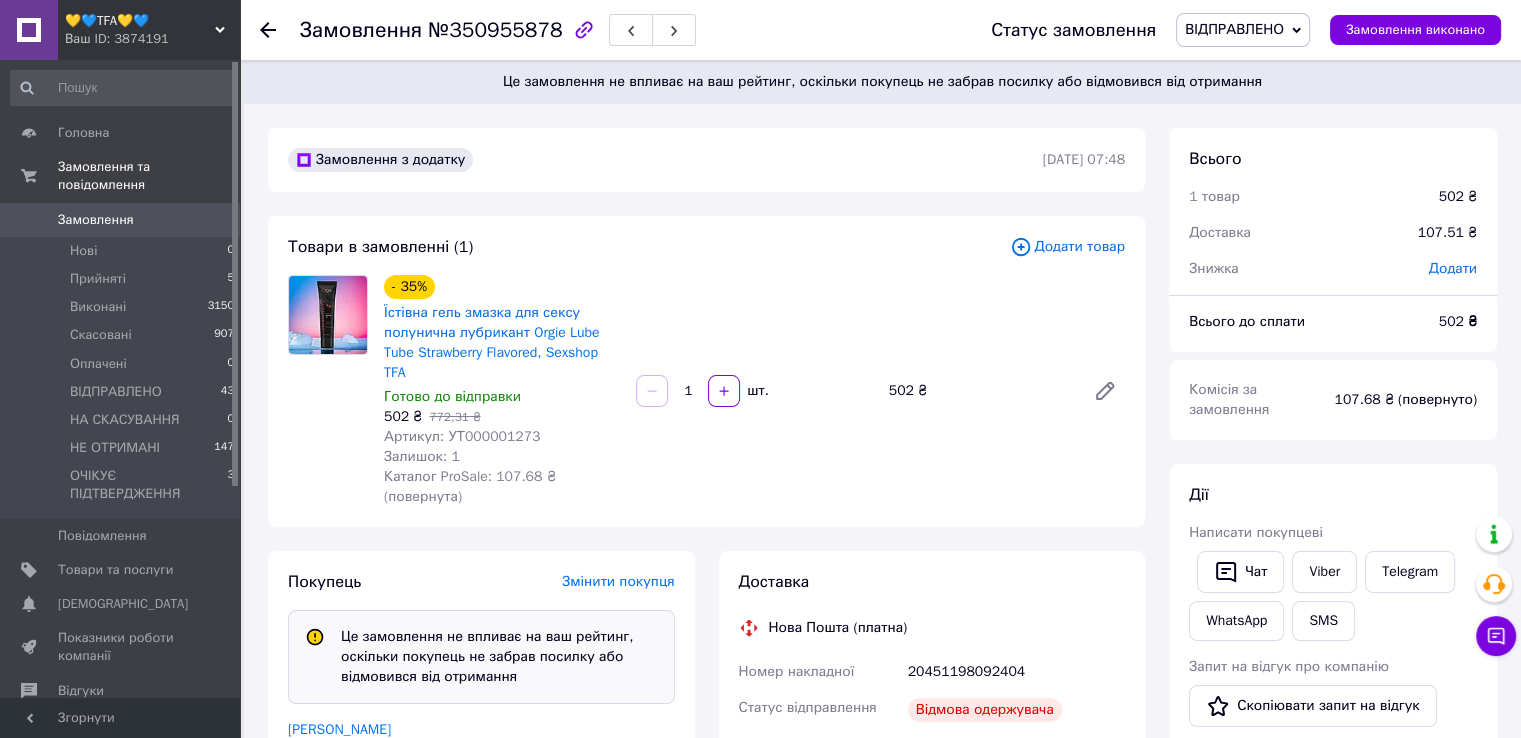 click on "ВІДПРАВЛЕНО" at bounding box center (1234, 29) 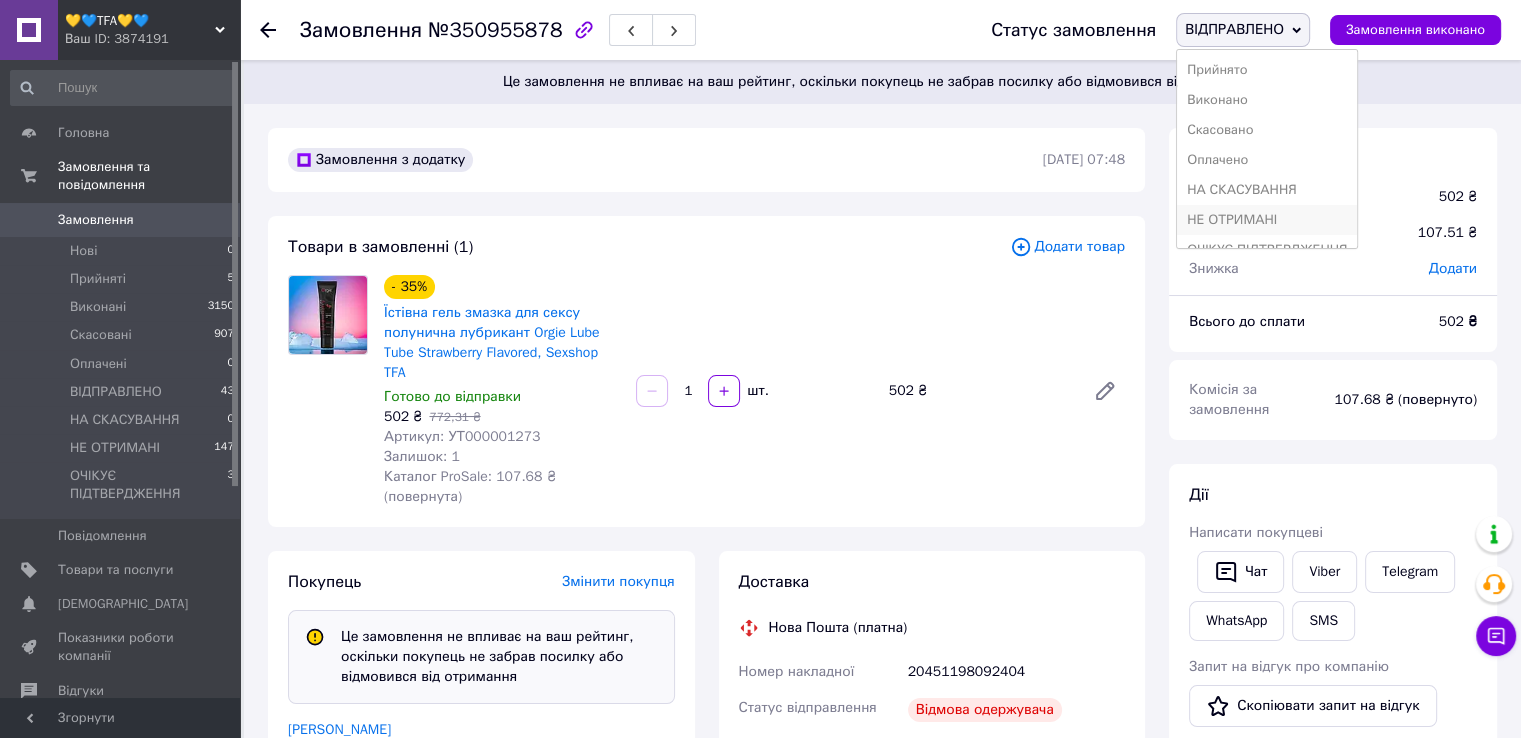 click on "НЕ ОТРИМАНІ" at bounding box center [1267, 220] 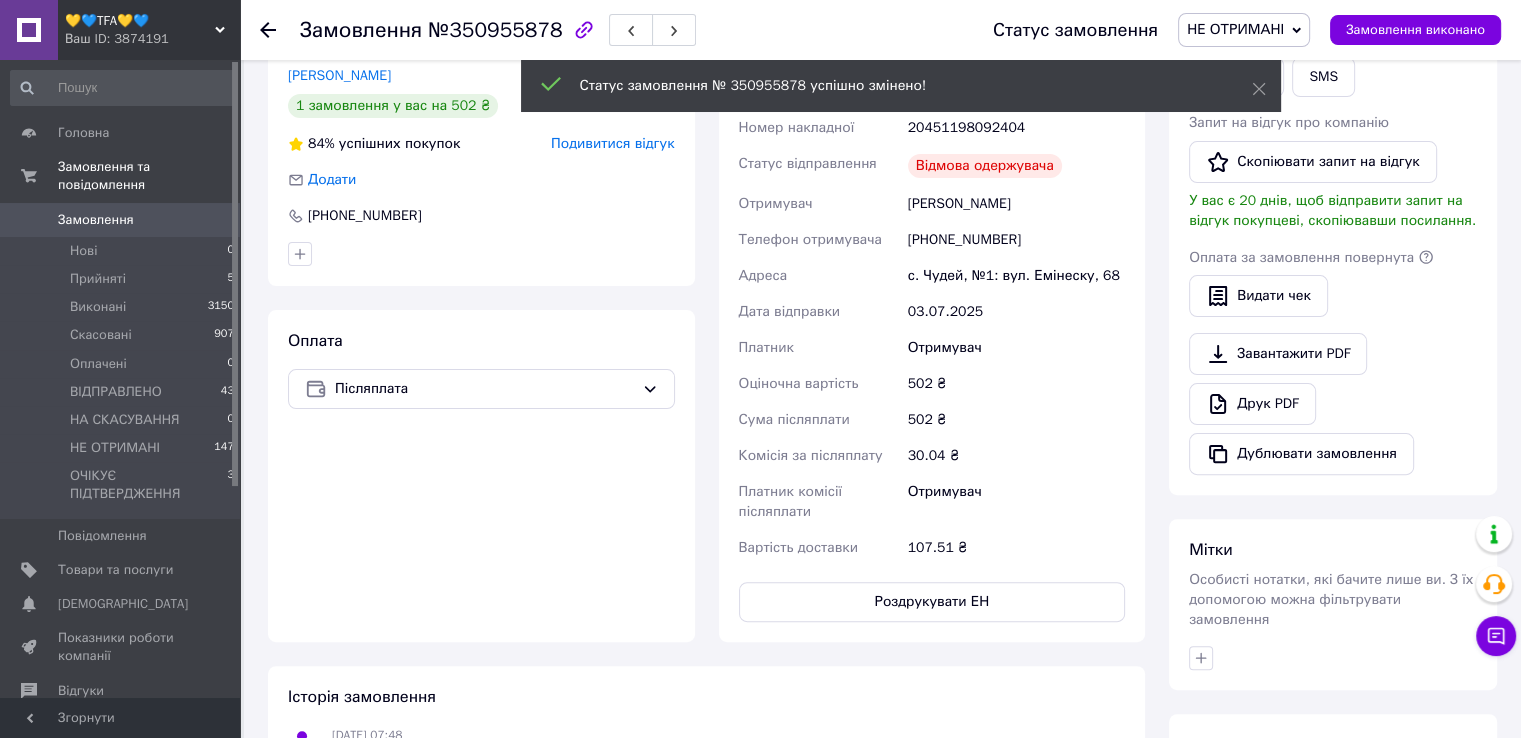 scroll, scrollTop: 0, scrollLeft: 0, axis: both 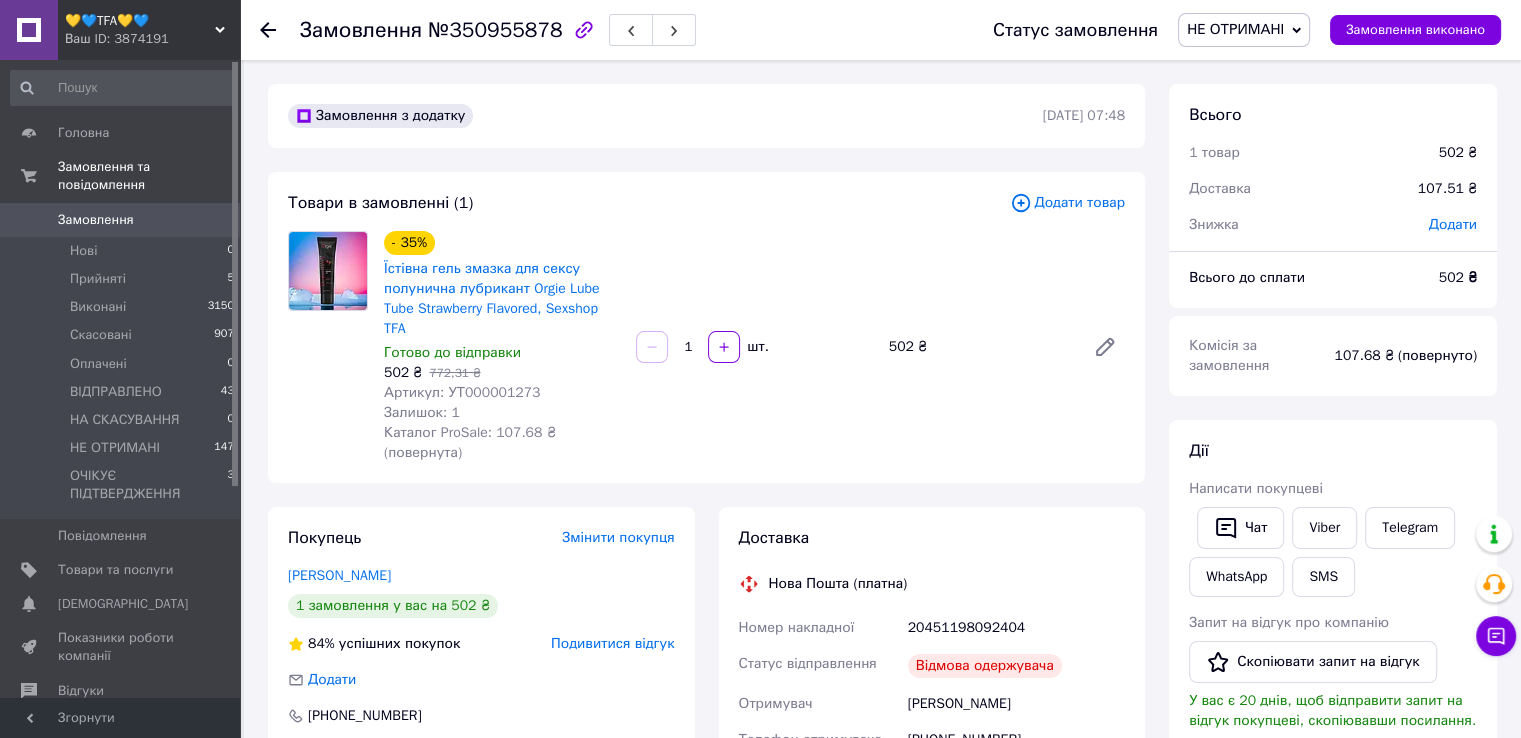 click on "Замовлення" at bounding box center (96, 220) 